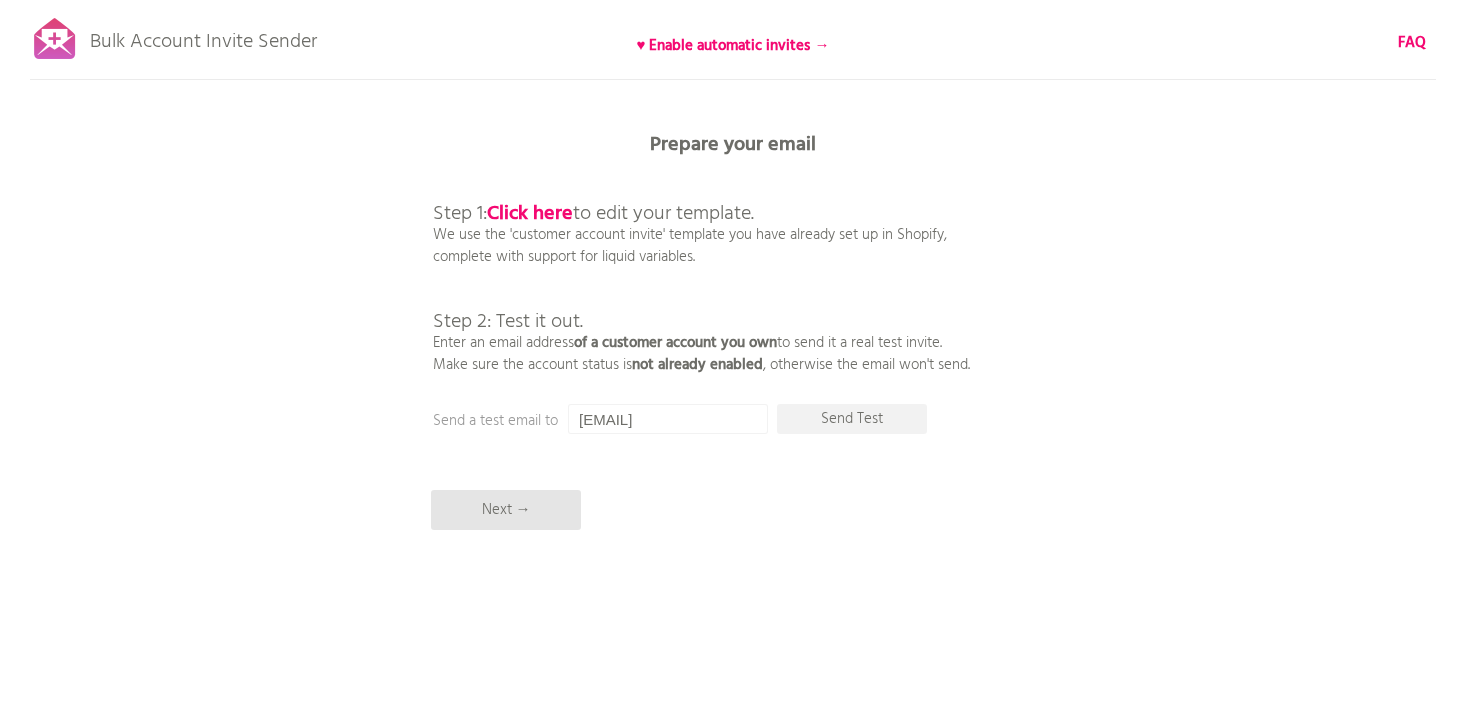 scroll, scrollTop: 0, scrollLeft: 0, axis: both 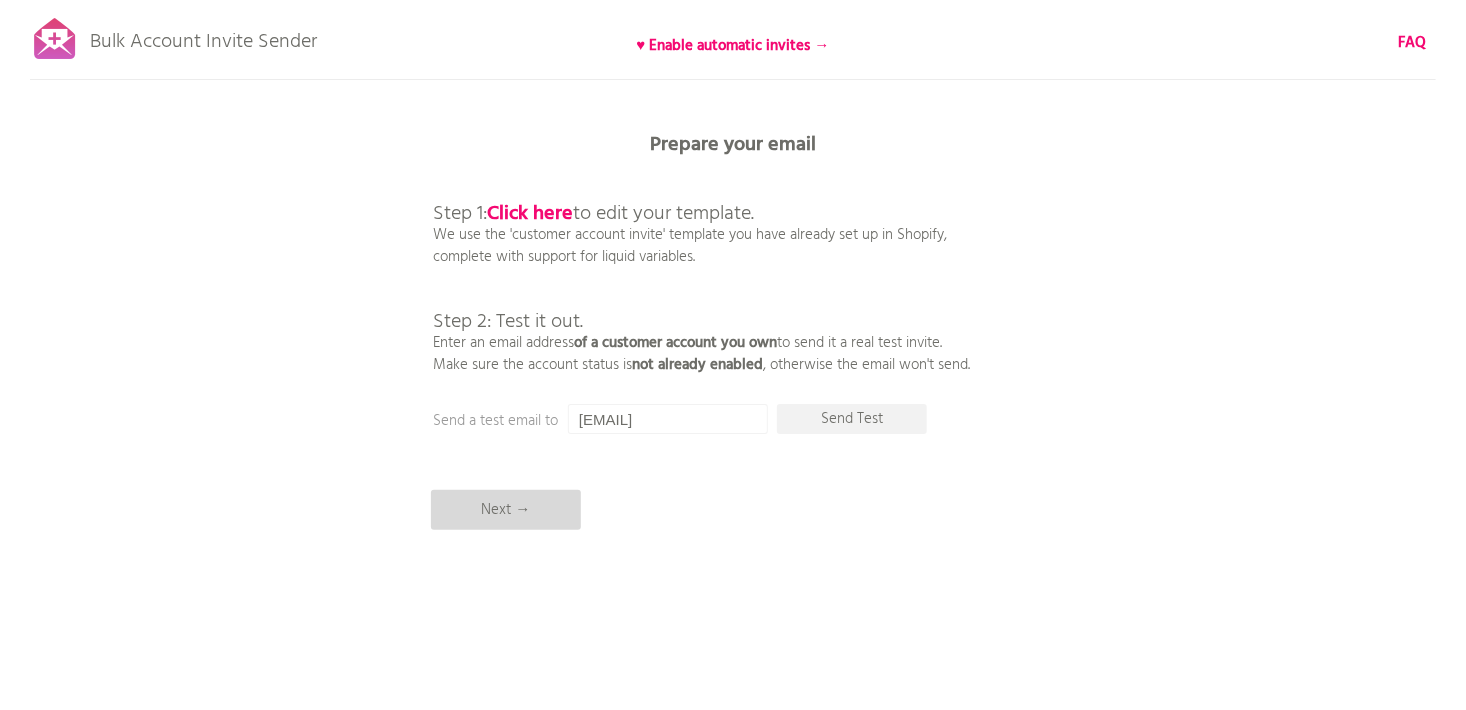 click on "Next →" at bounding box center (506, 510) 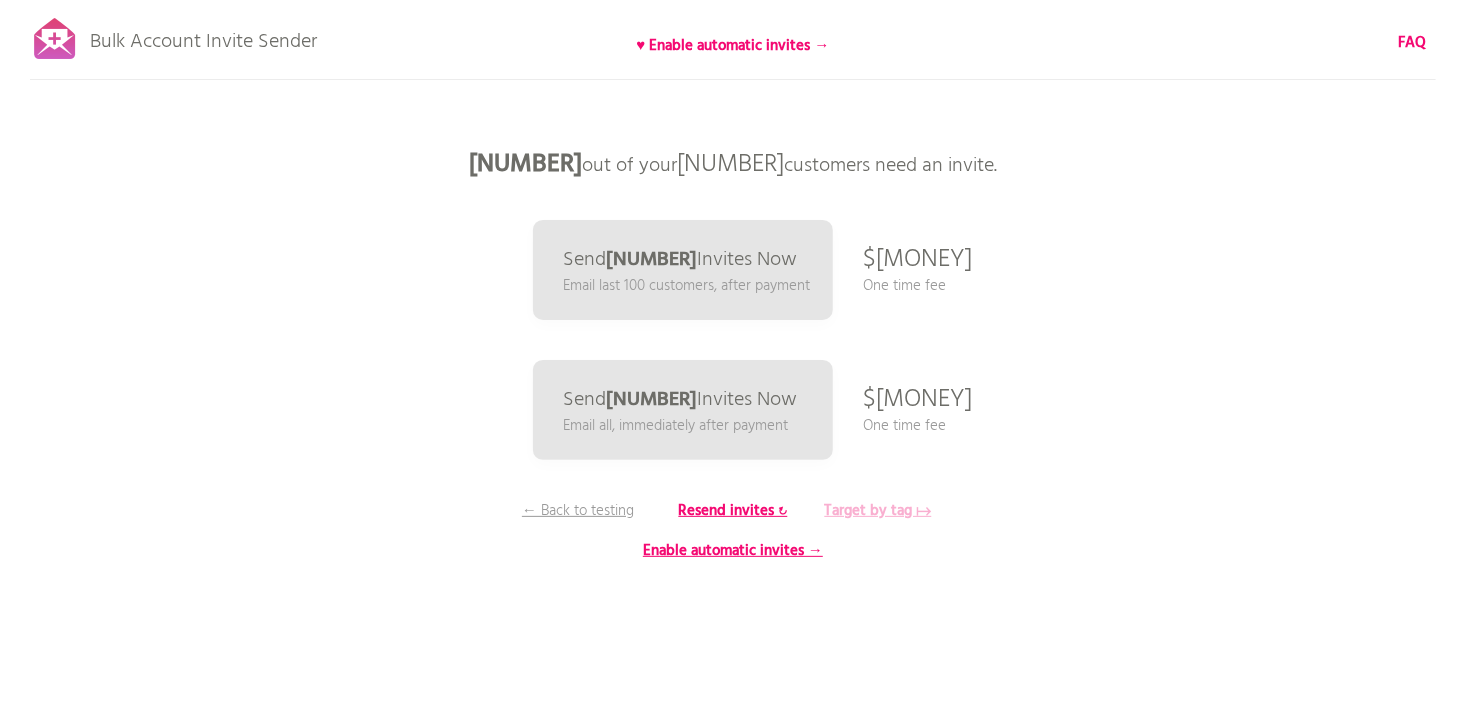 click on "Target by tag ↦" at bounding box center (878, 511) 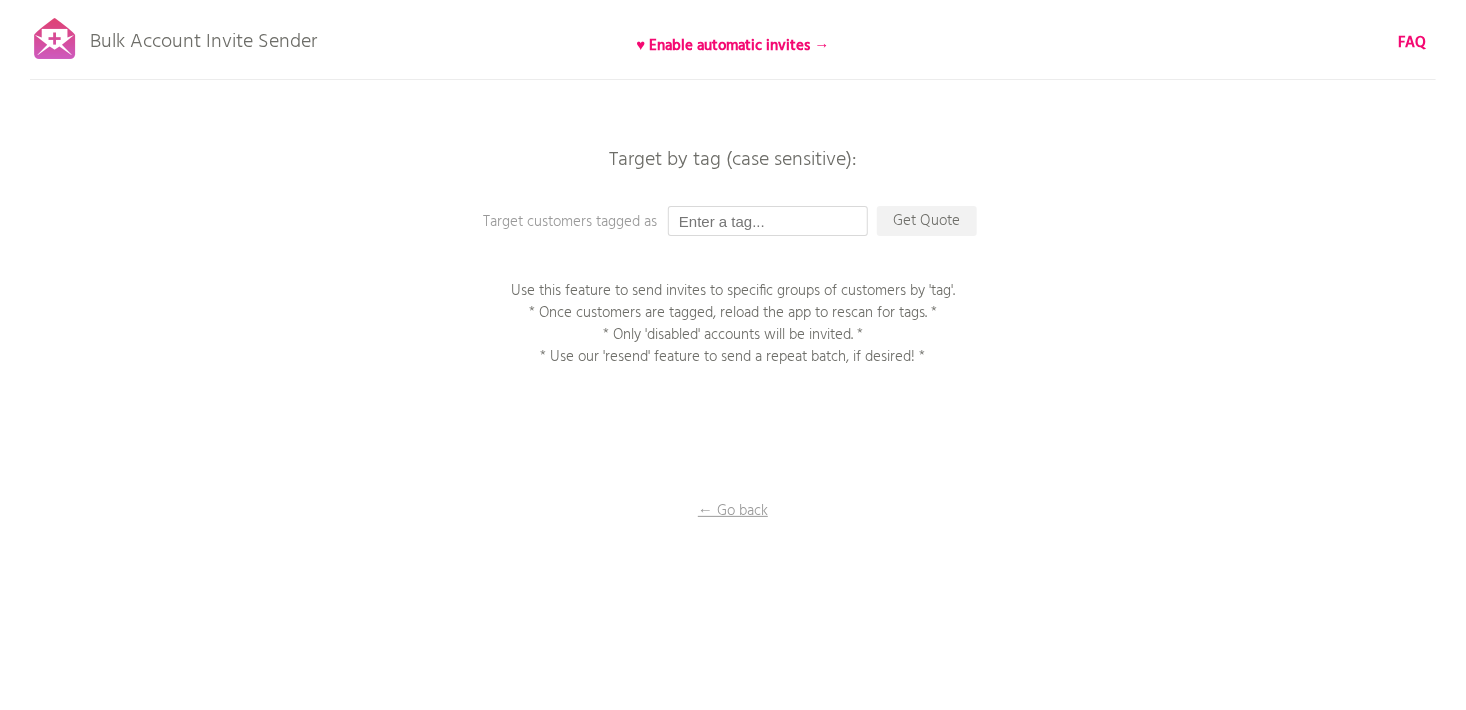 click at bounding box center (768, 221) 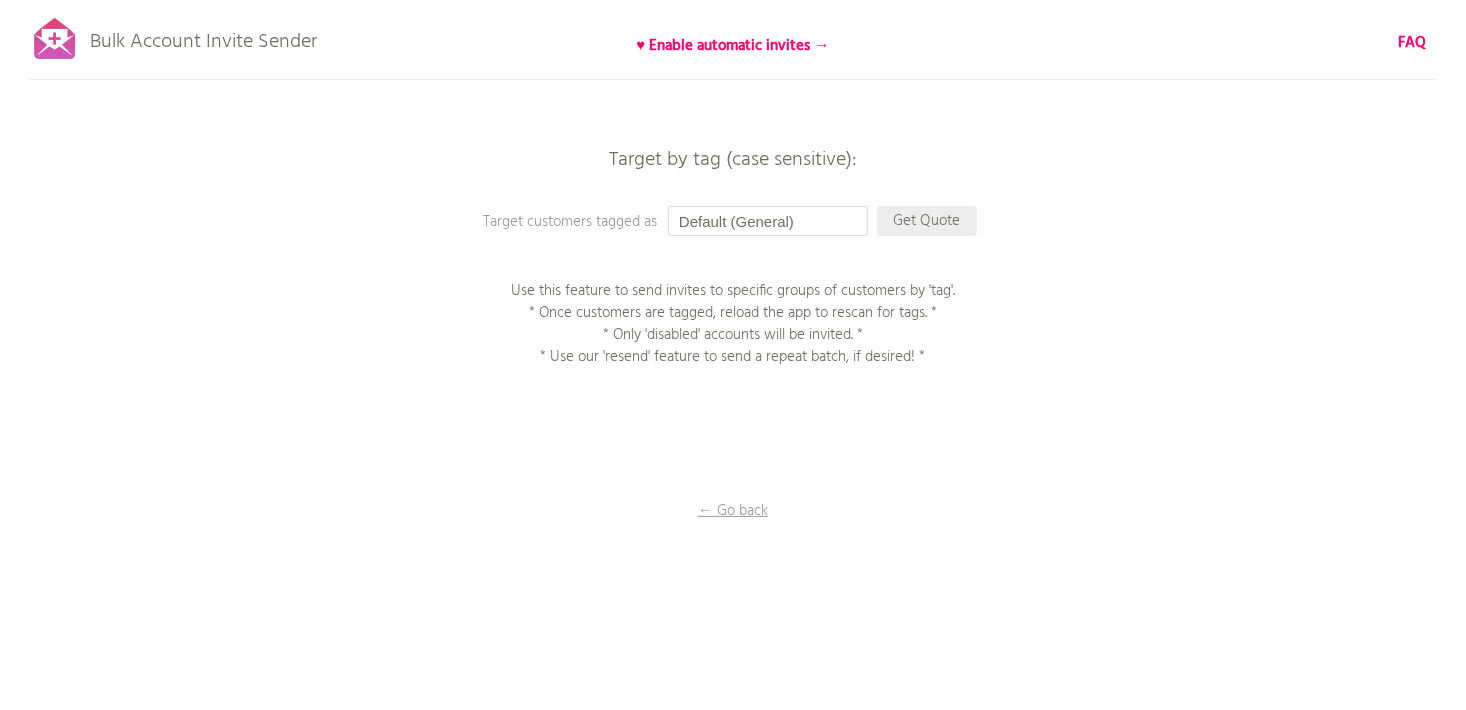 type on "Default (General)" 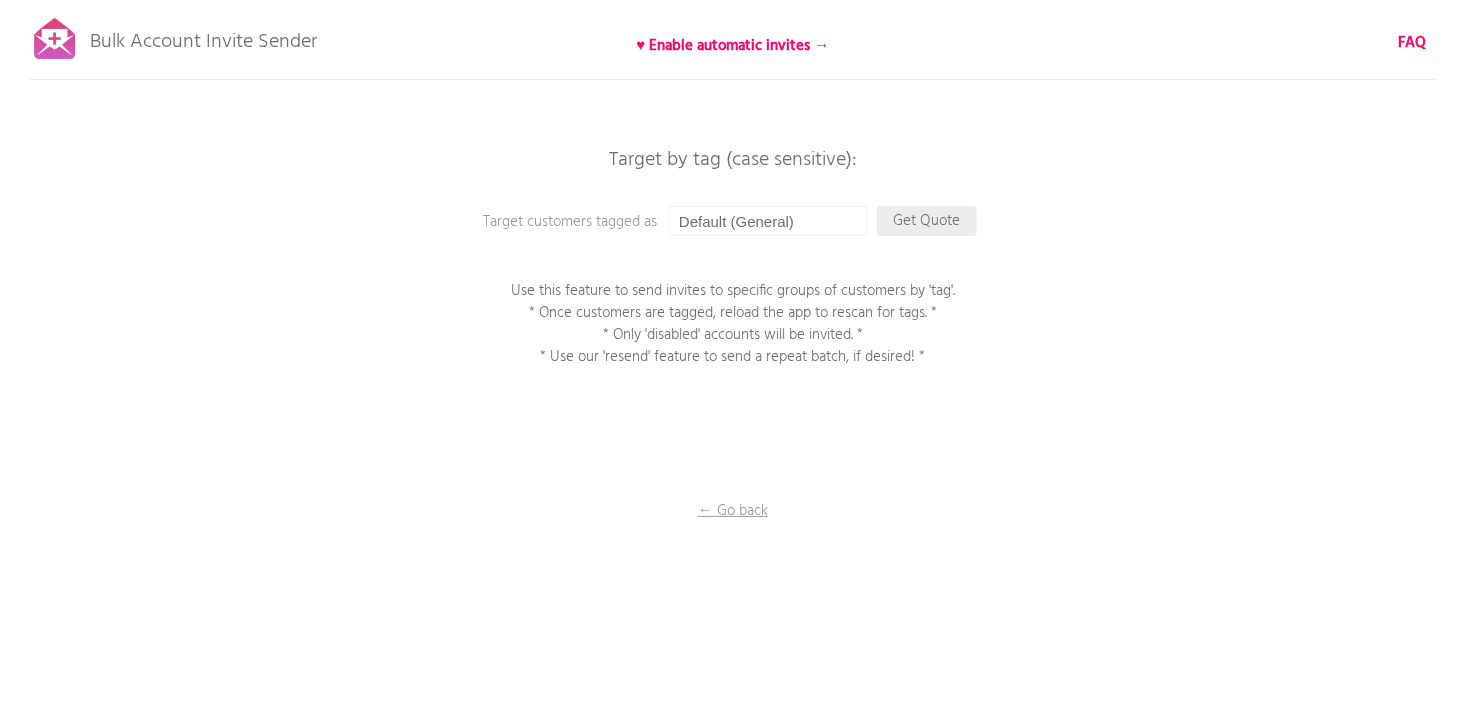 click on "Get Quote" at bounding box center (927, 221) 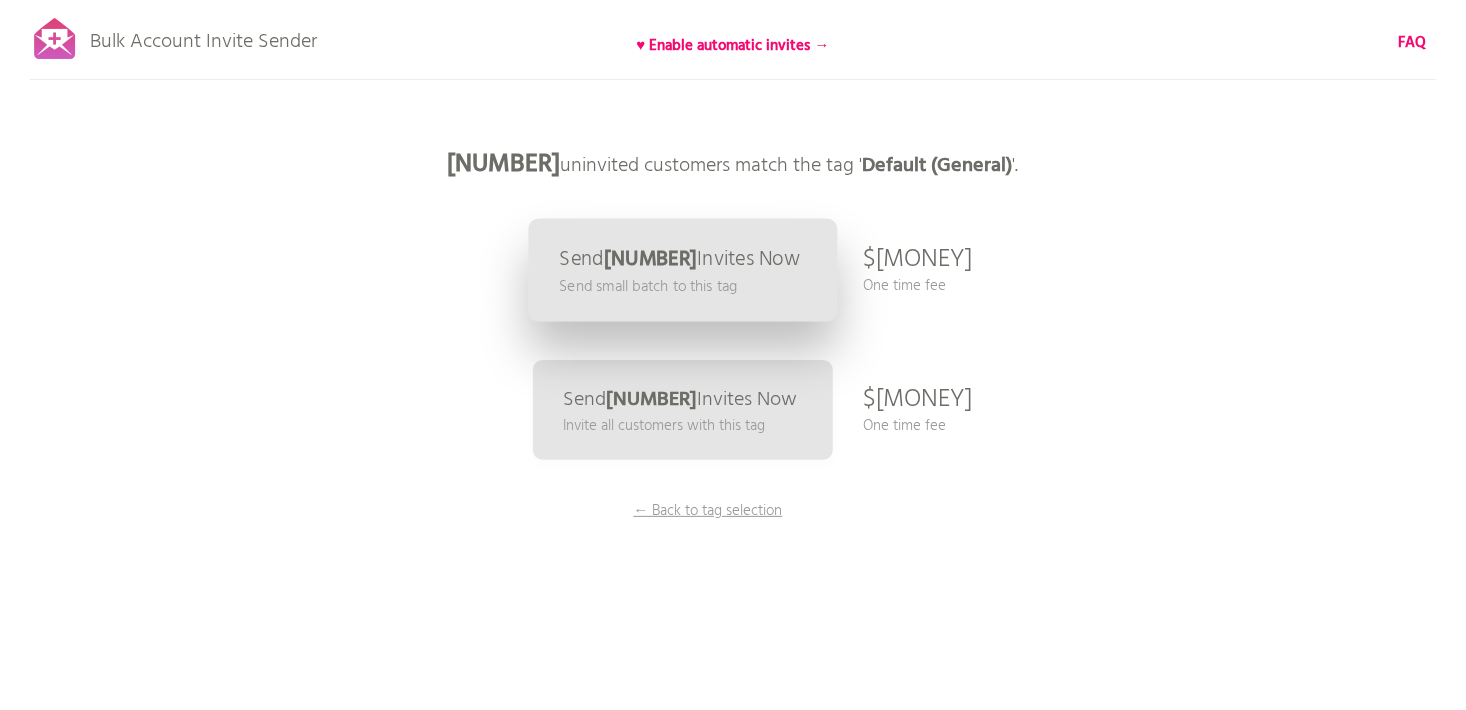 click on "Send  100  Invites Now" at bounding box center (679, 259) 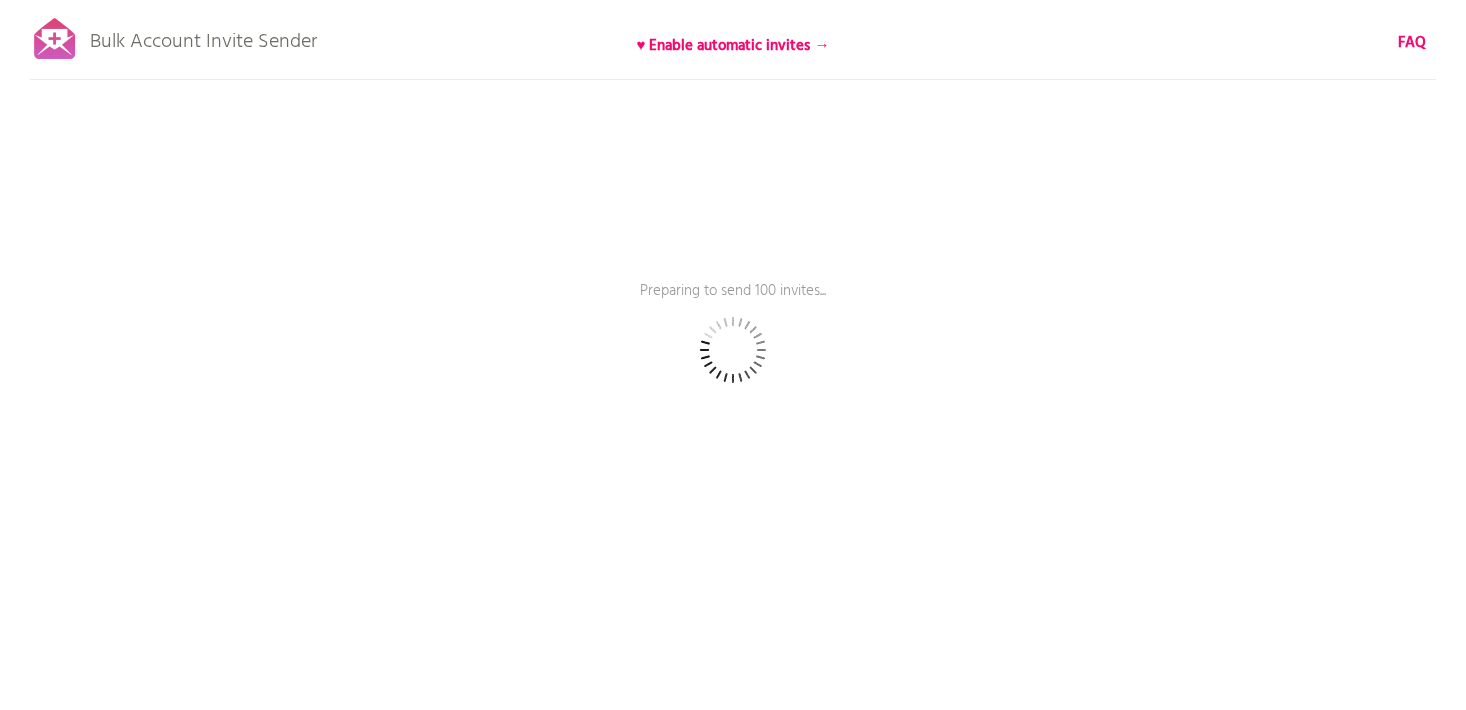scroll, scrollTop: 0, scrollLeft: 0, axis: both 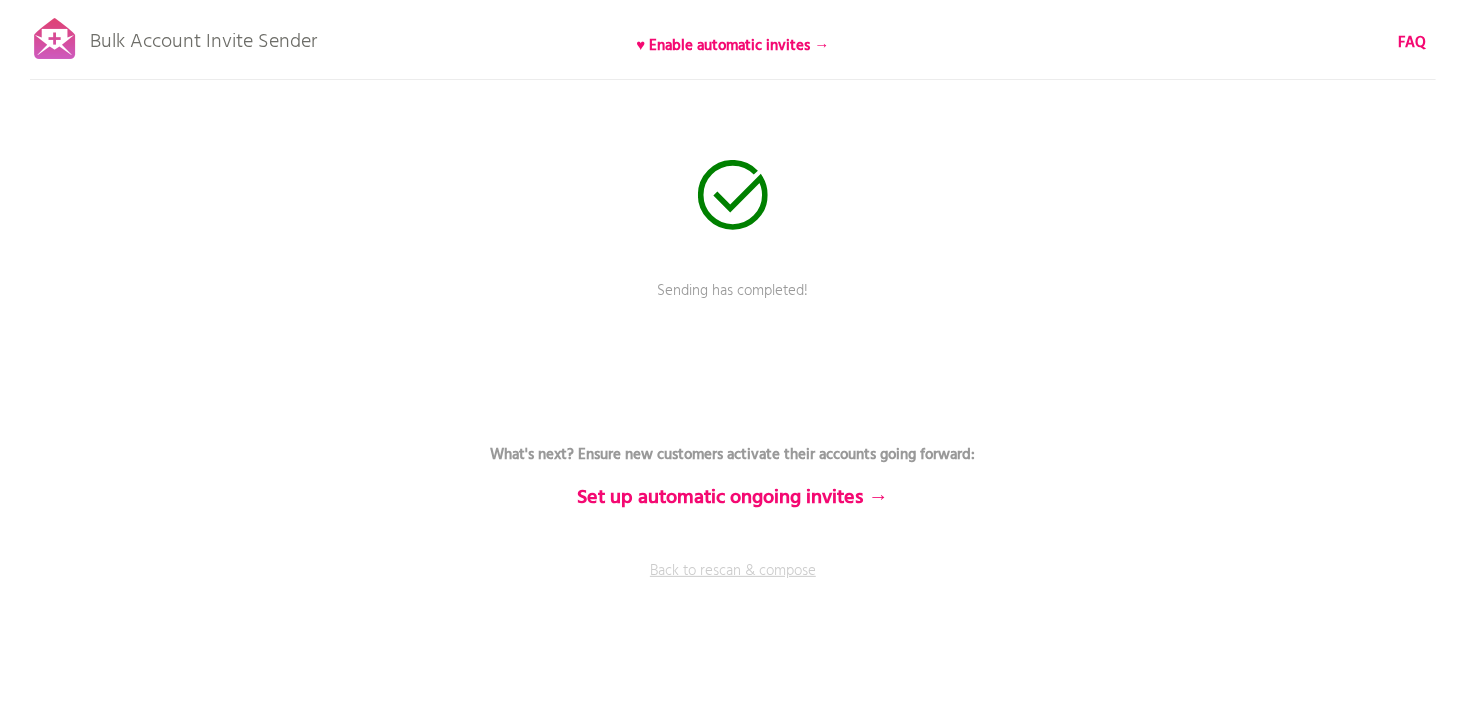 click on "Back to rescan & compose" at bounding box center [733, 585] 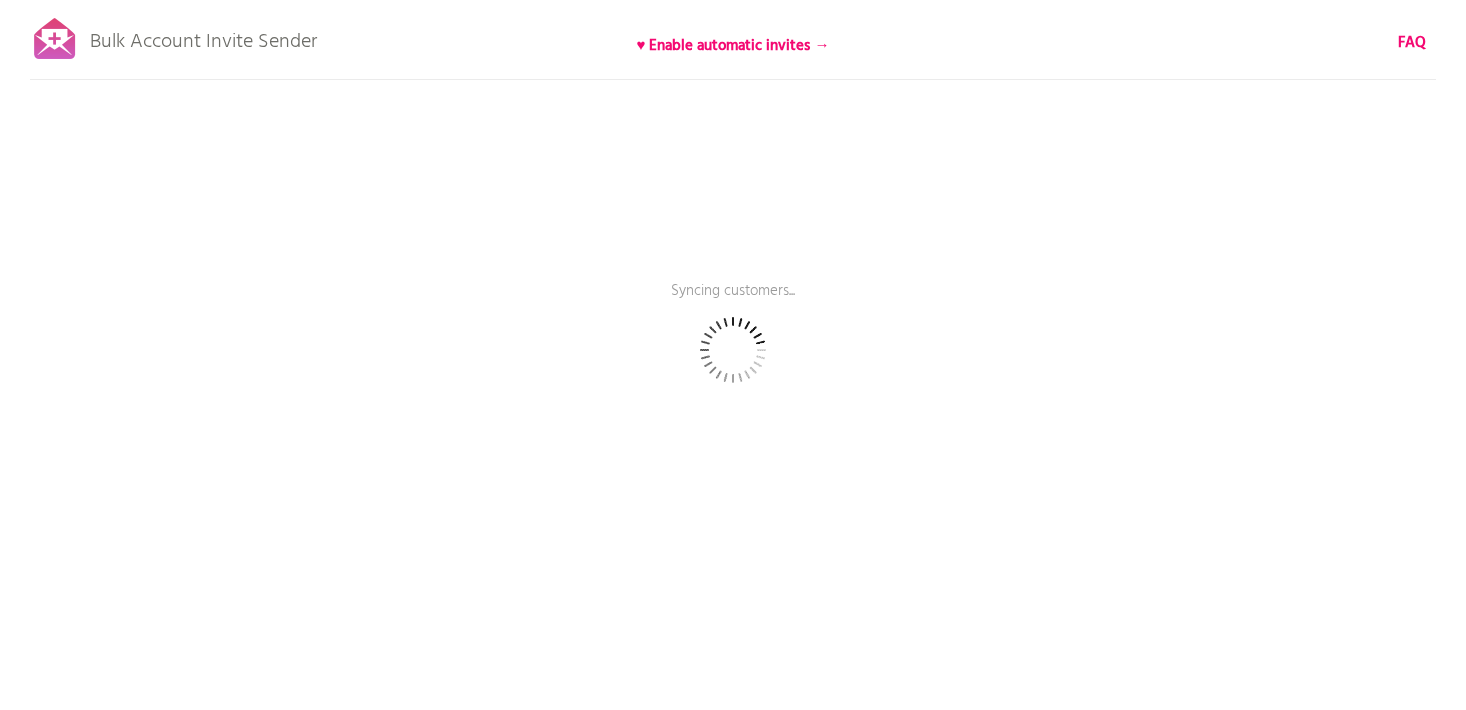 scroll, scrollTop: 0, scrollLeft: 0, axis: both 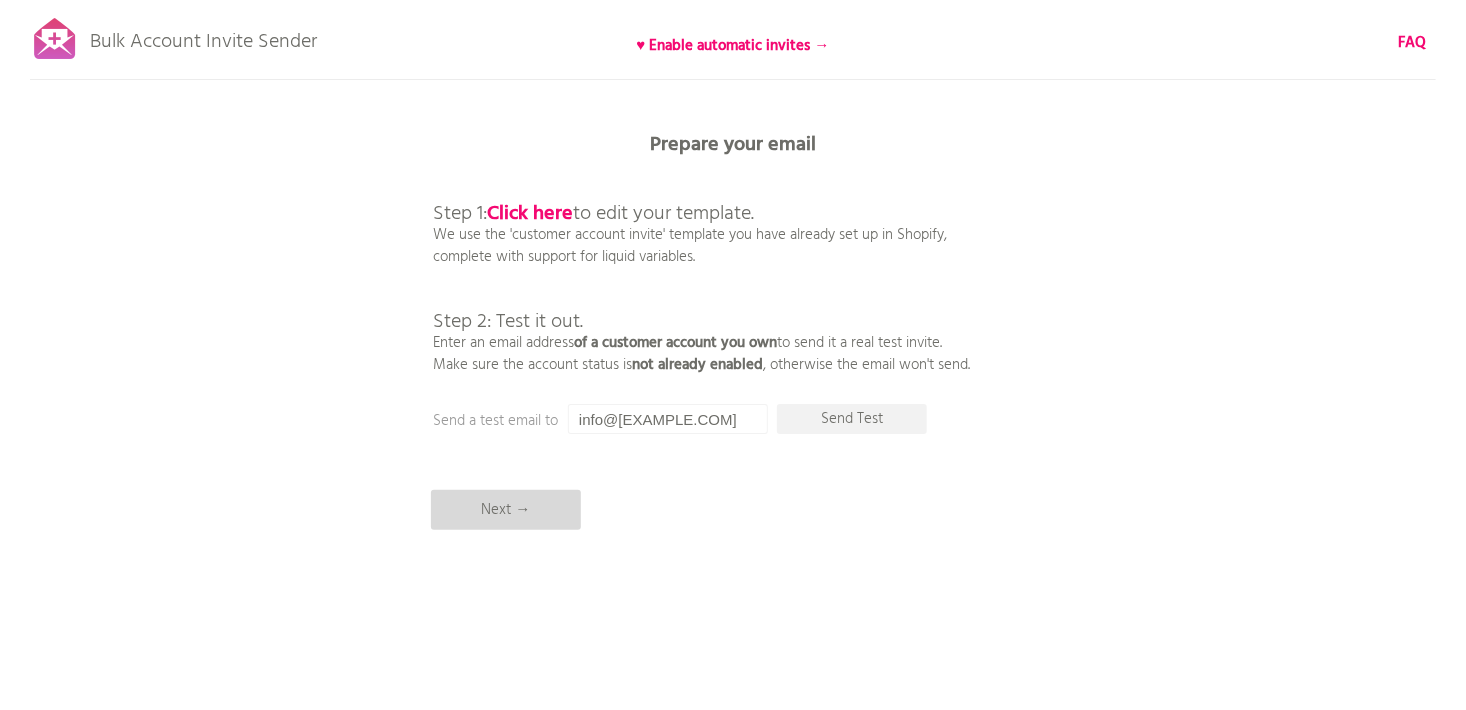 click on "Next →" at bounding box center [506, 510] 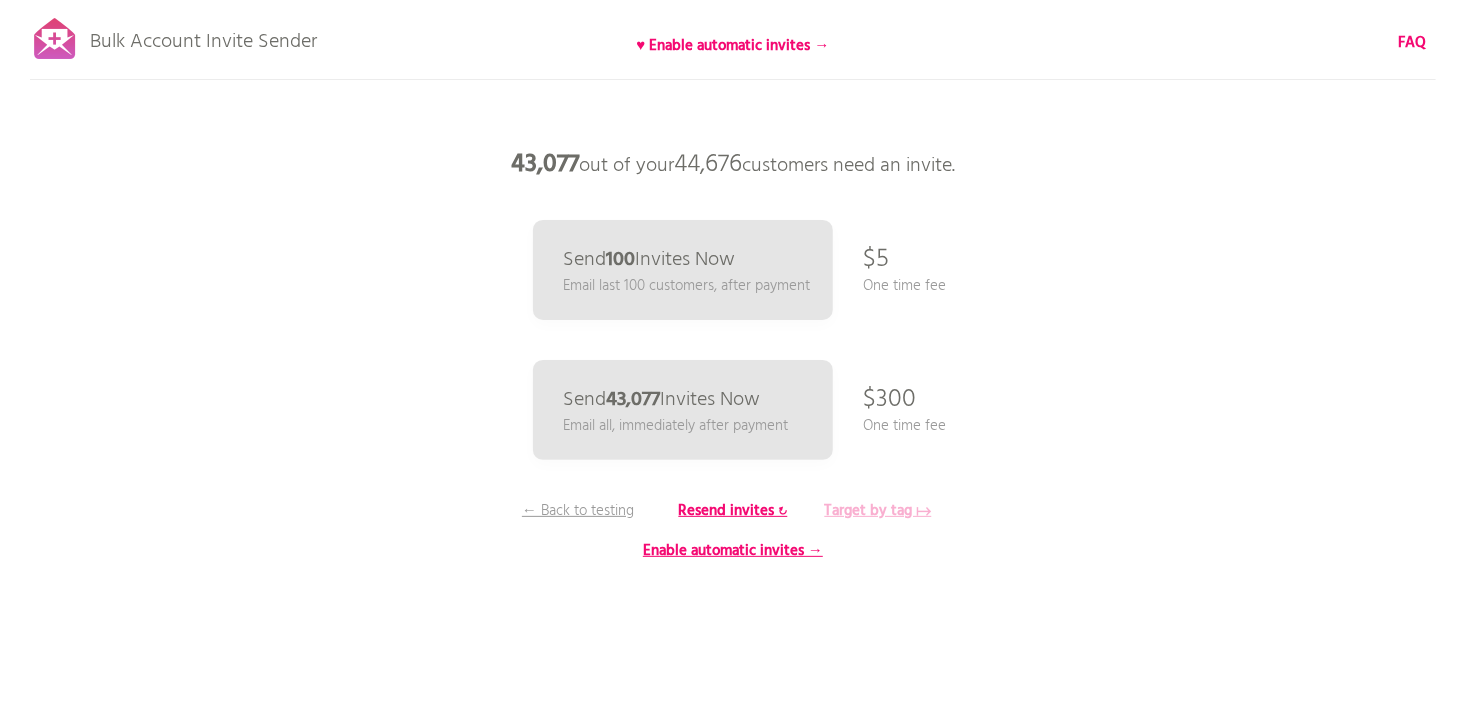 click on "Target by tag ↦" at bounding box center [878, 511] 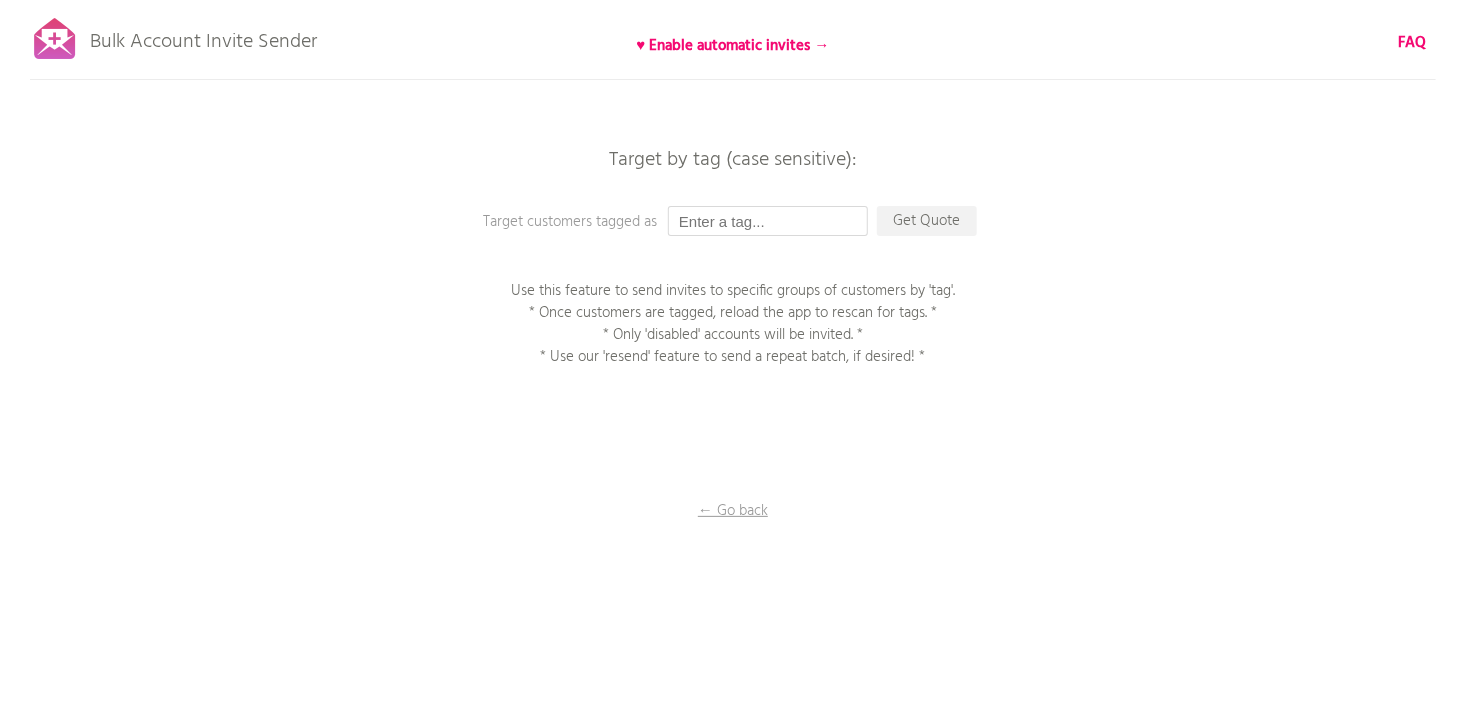 click at bounding box center (768, 221) 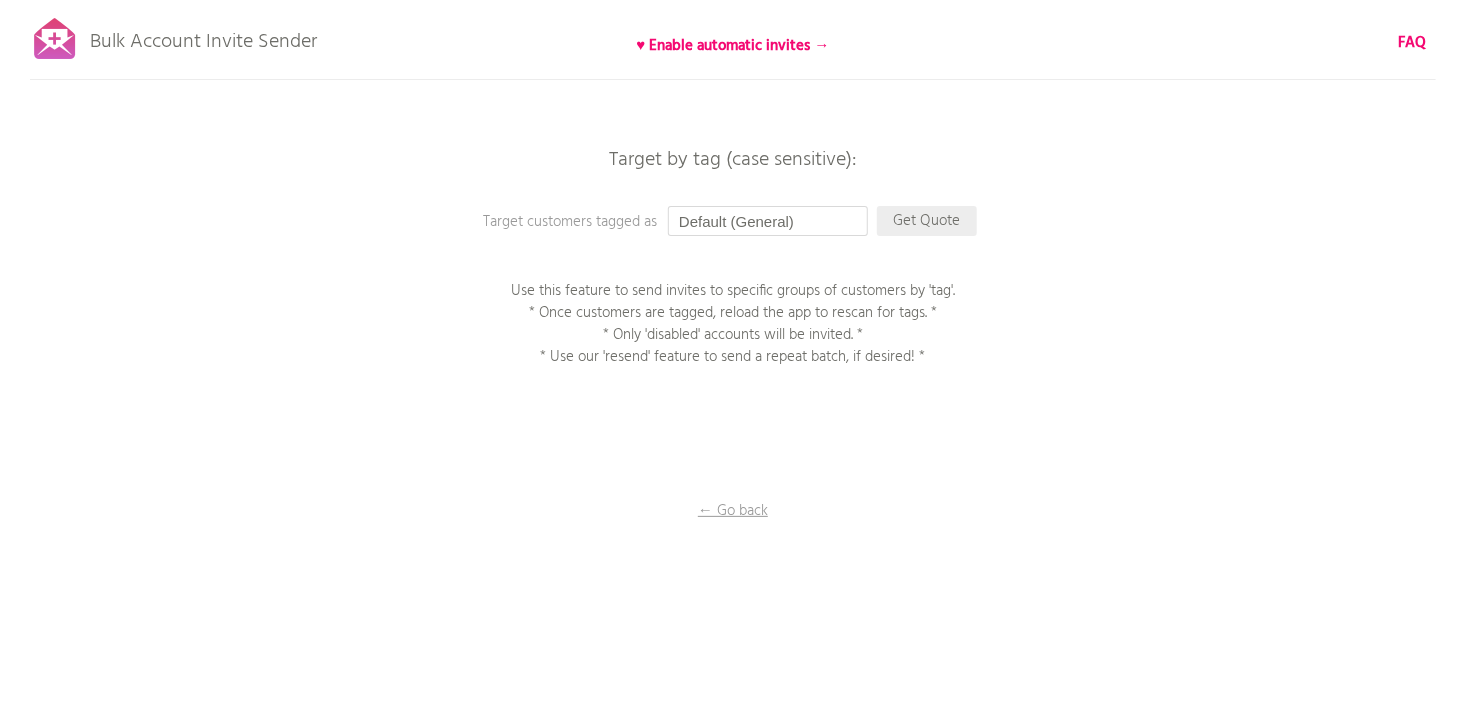 type on "Default (General)" 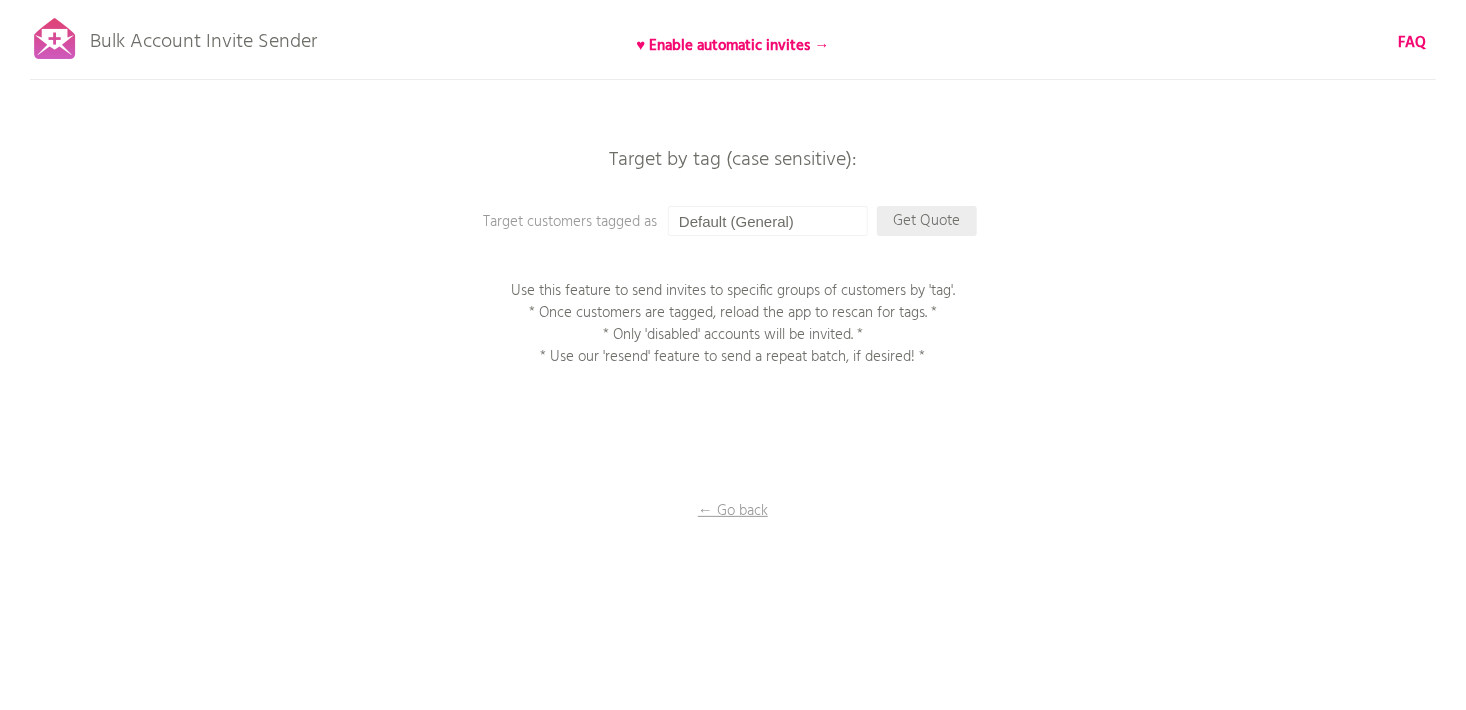 click on "Get Quote" at bounding box center (927, 221) 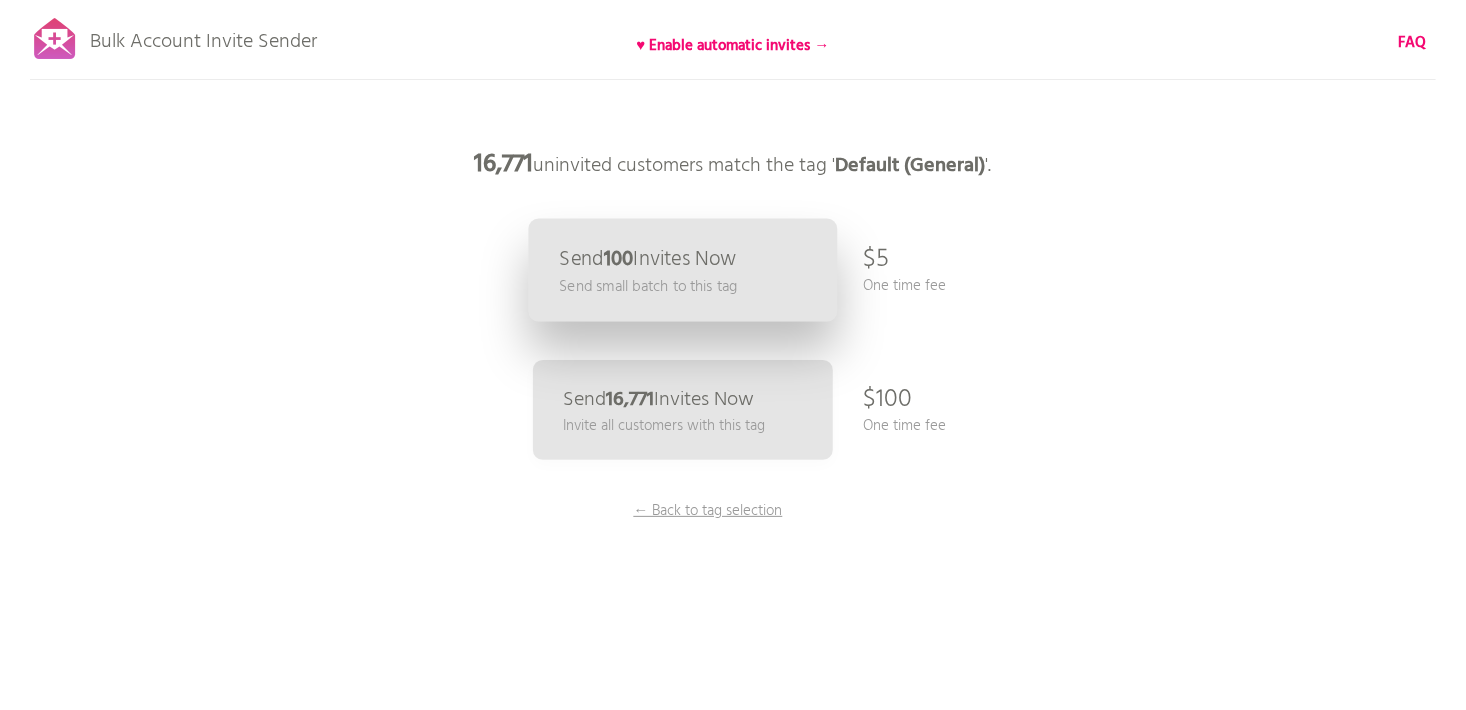 click on "Send small batch to this tag" at bounding box center [648, 286] 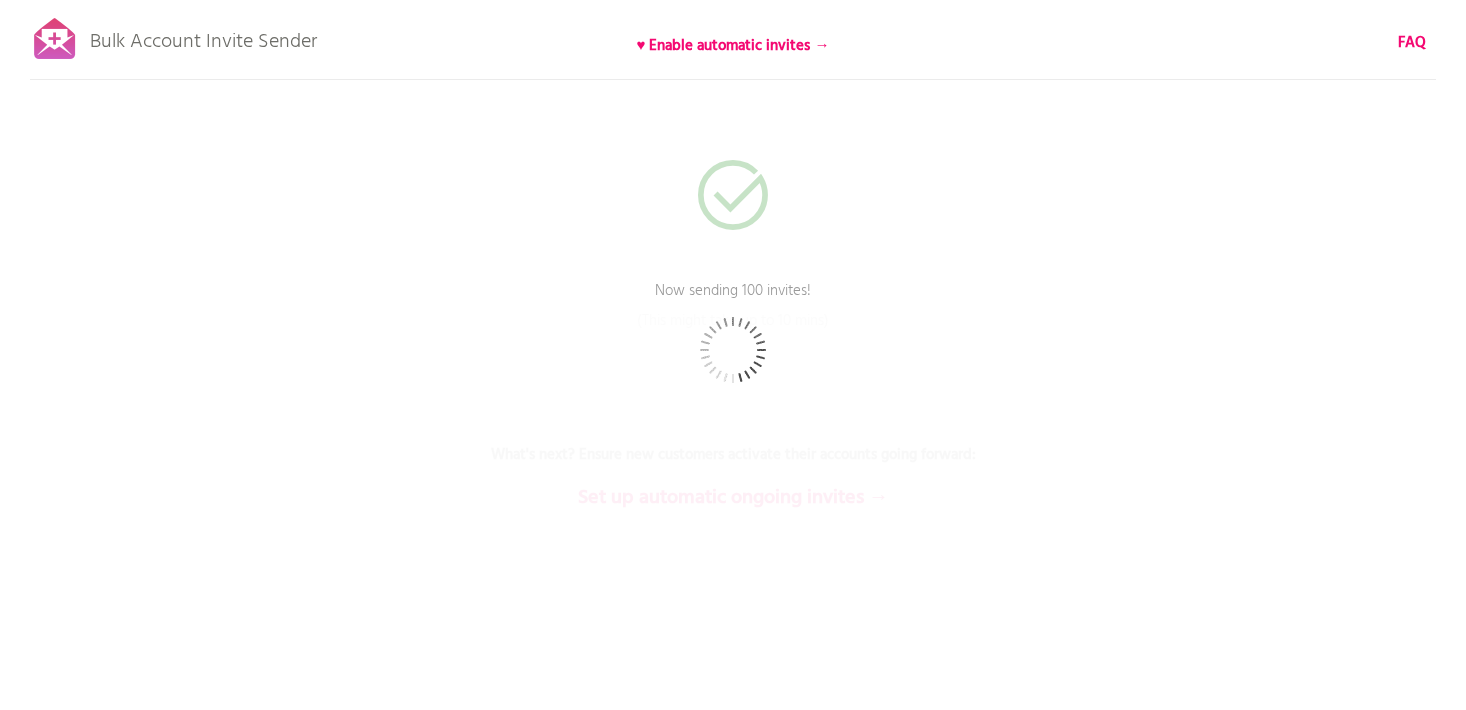 scroll, scrollTop: 0, scrollLeft: 0, axis: both 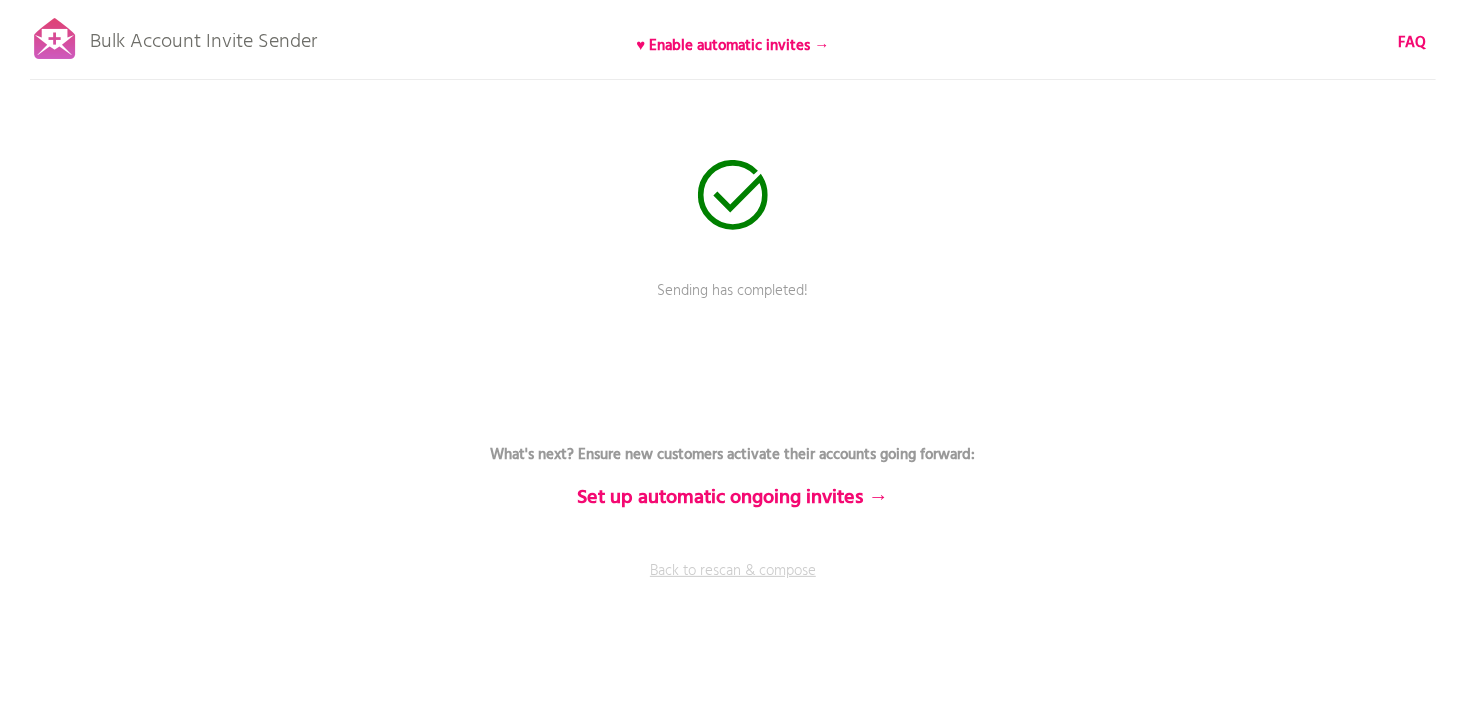click on "Back to rescan & compose" at bounding box center (733, 585) 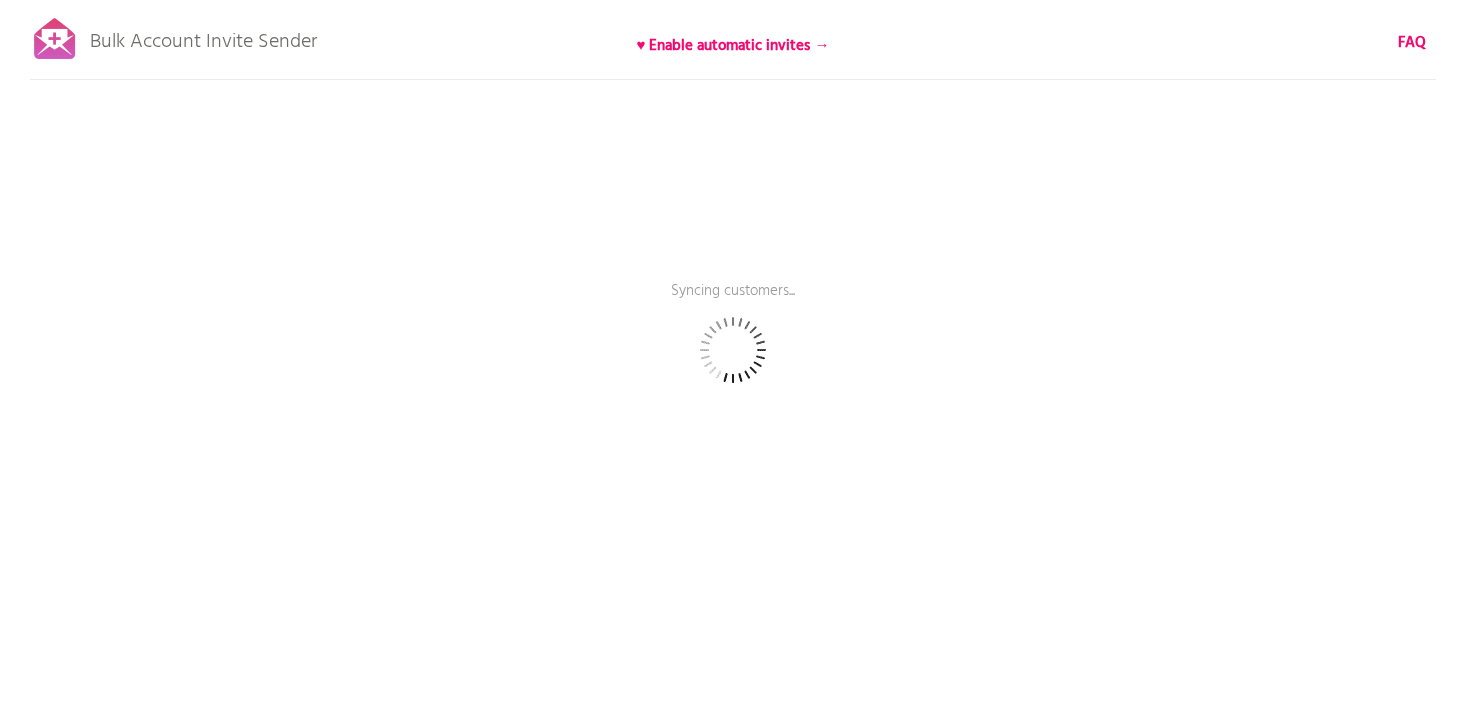 scroll, scrollTop: 0, scrollLeft: 0, axis: both 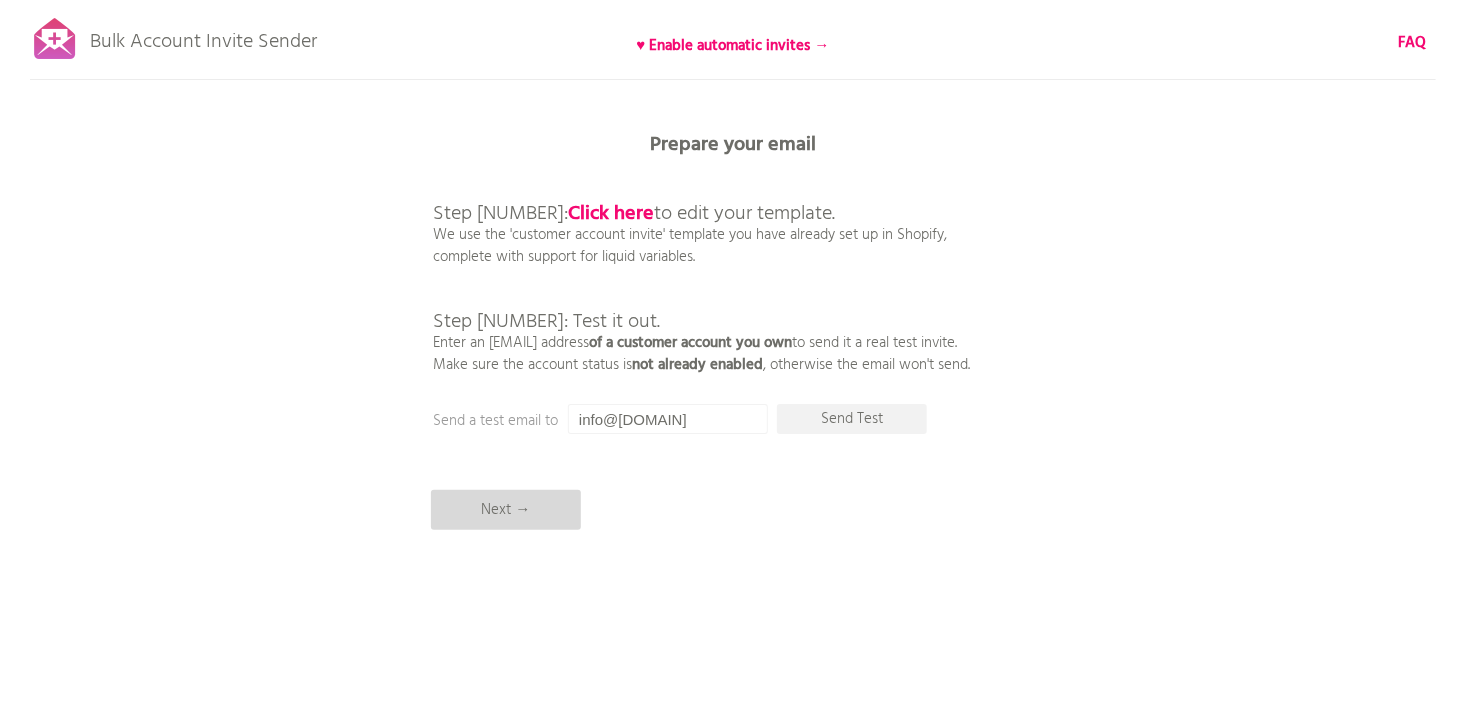 click on "Next →" at bounding box center [506, 510] 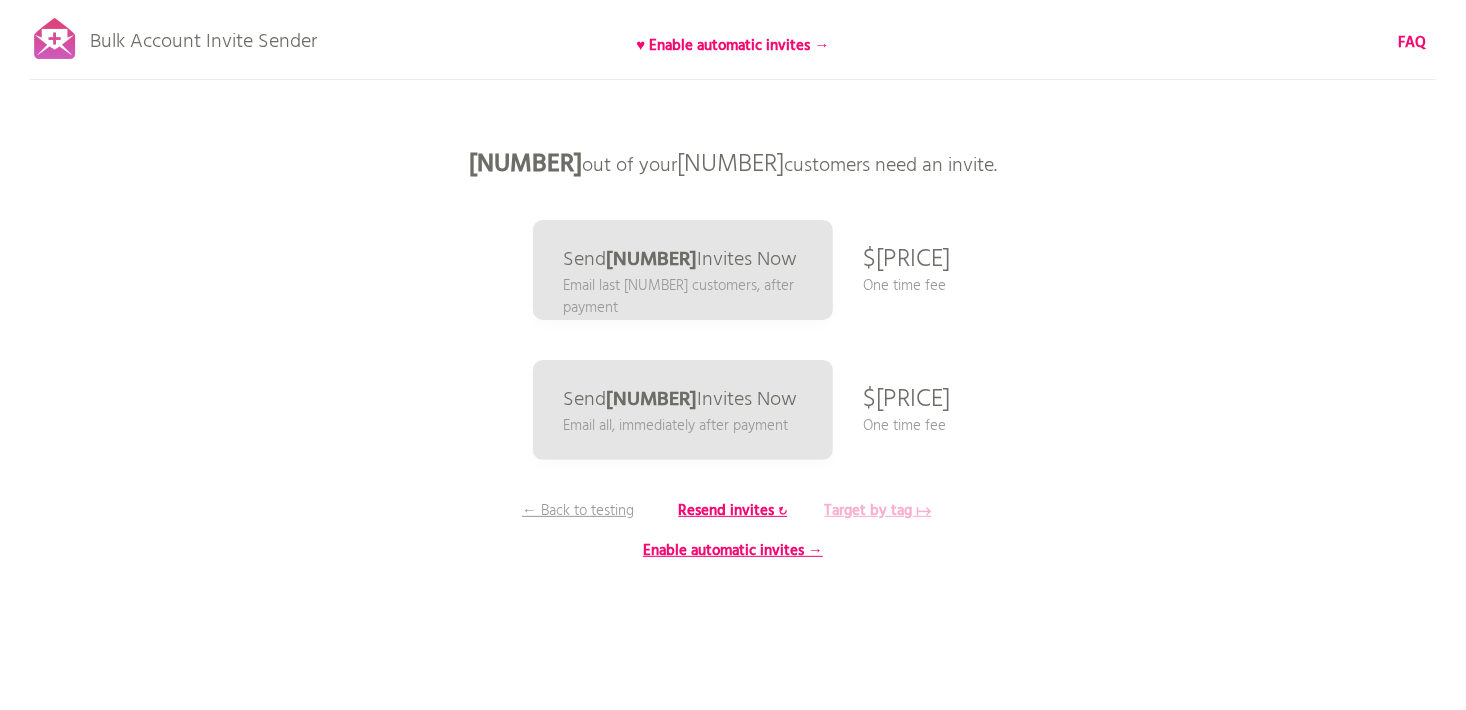 click on "Target by tag ↦" at bounding box center [878, 511] 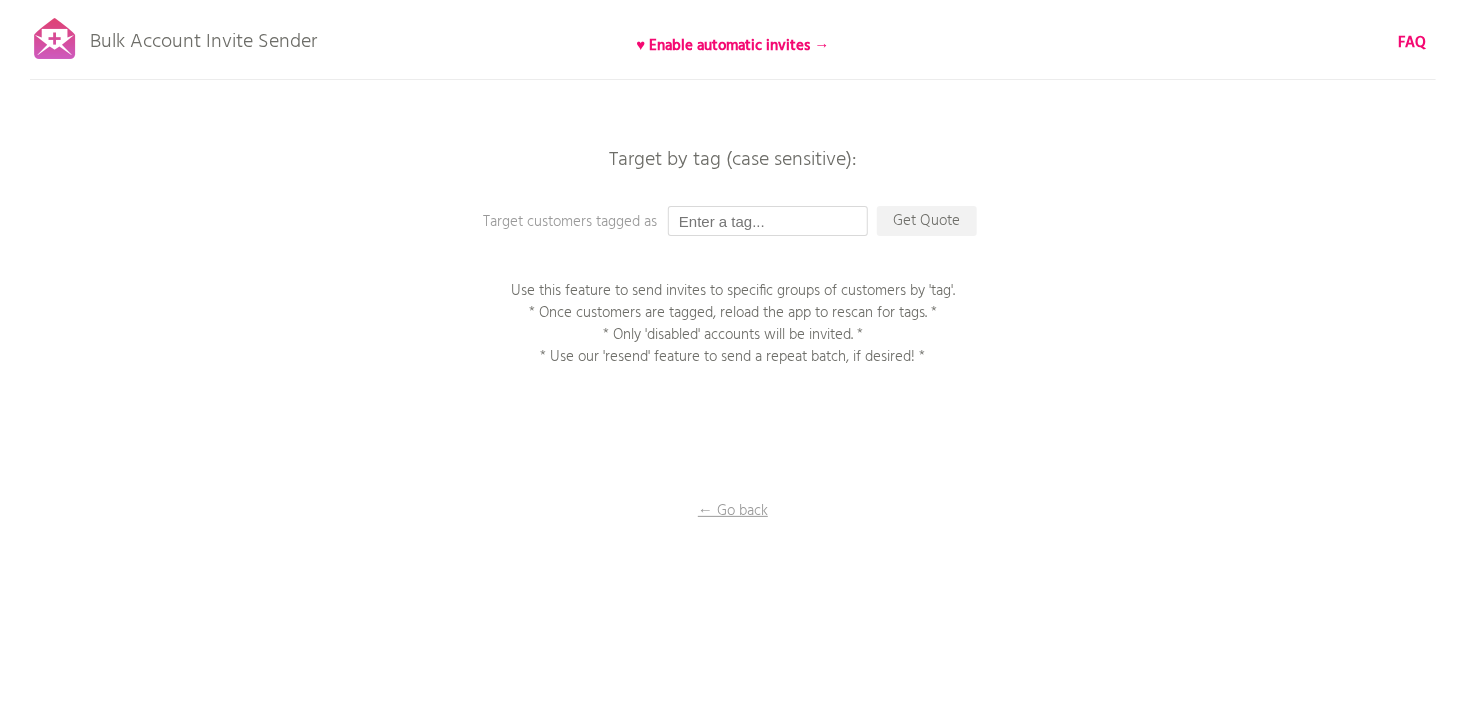 click at bounding box center (768, 221) 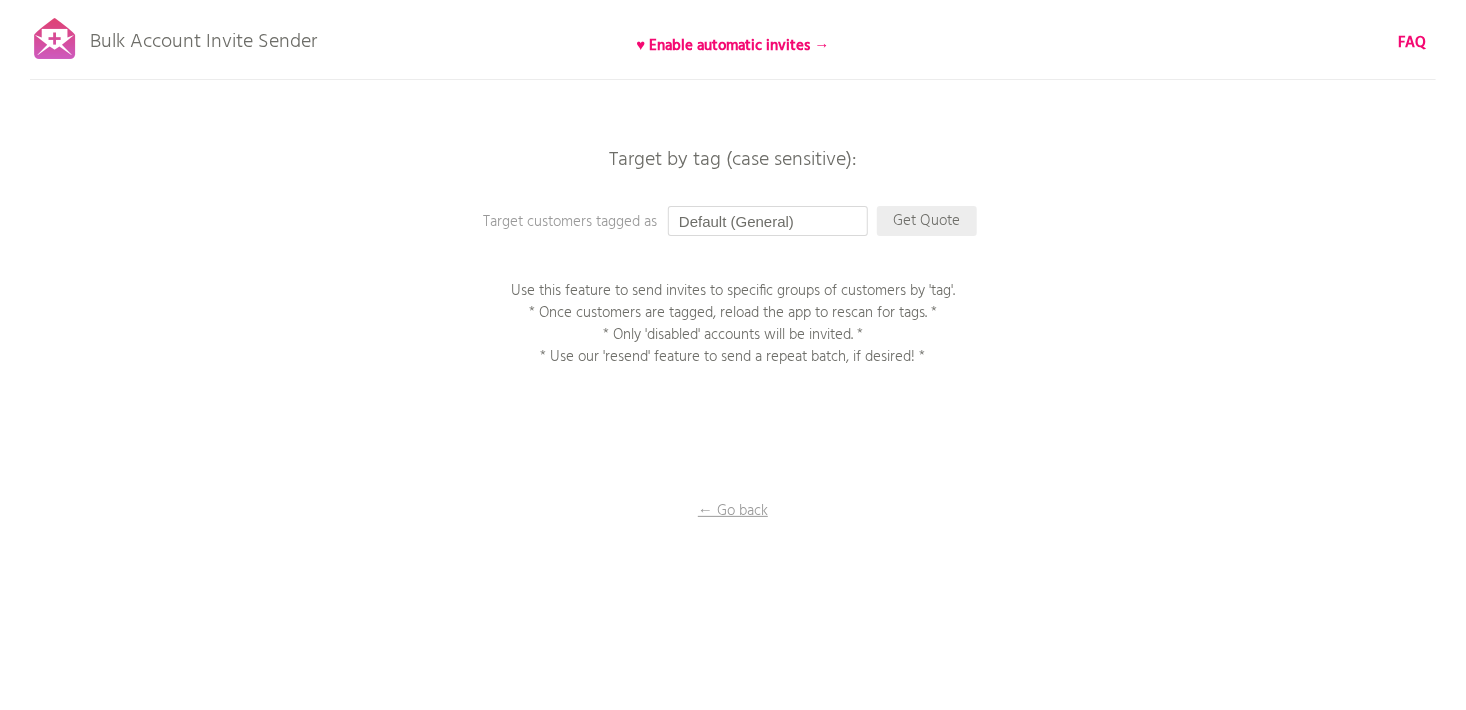 type on "Default (General)" 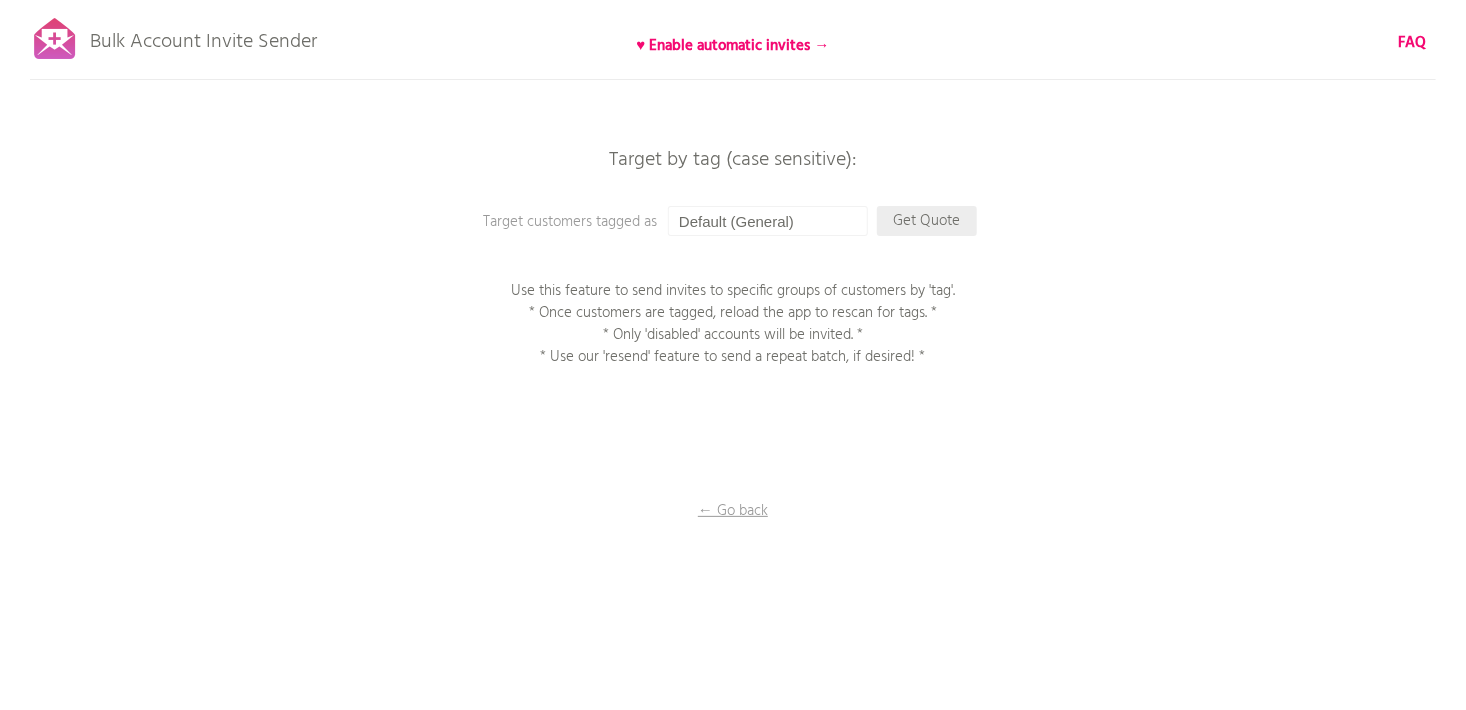 click on "Get Quote" at bounding box center [927, 221] 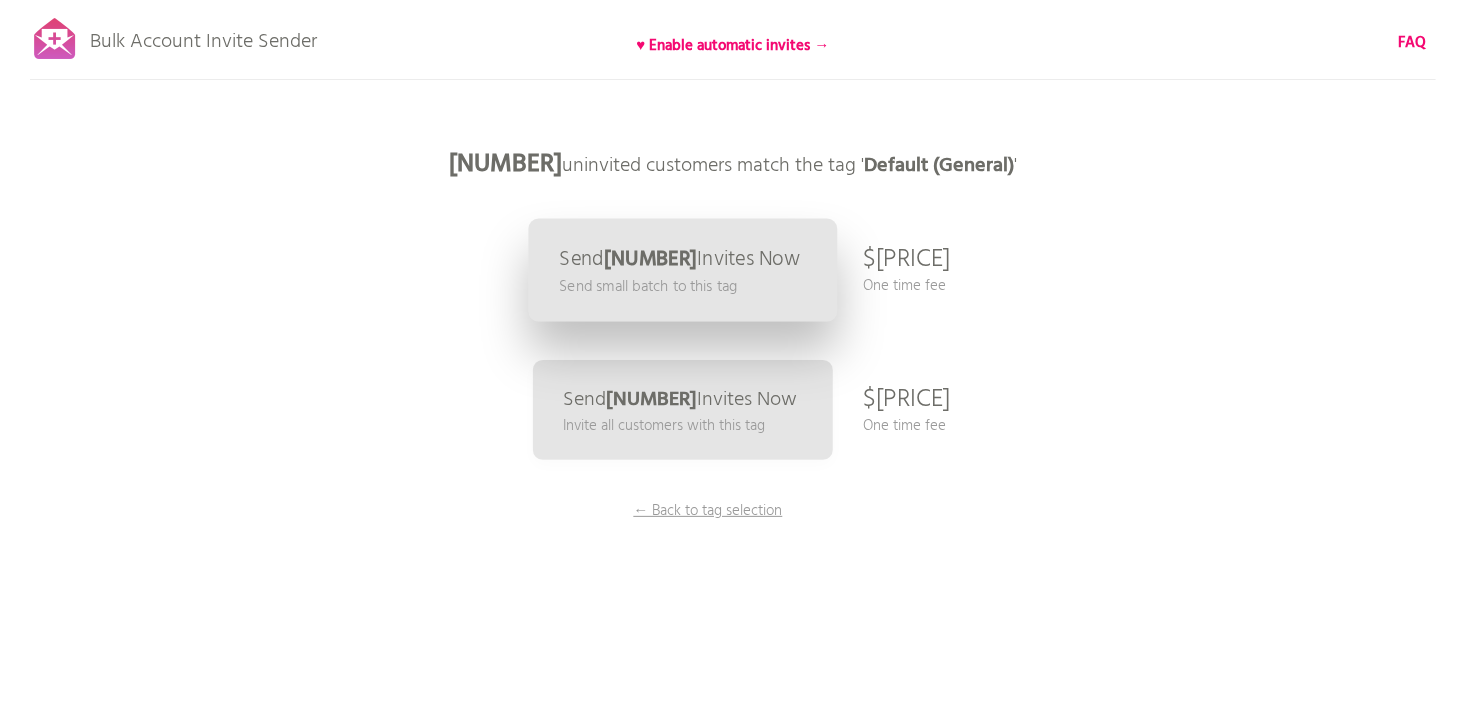 click on "Send small batch to this tag" at bounding box center (648, 286) 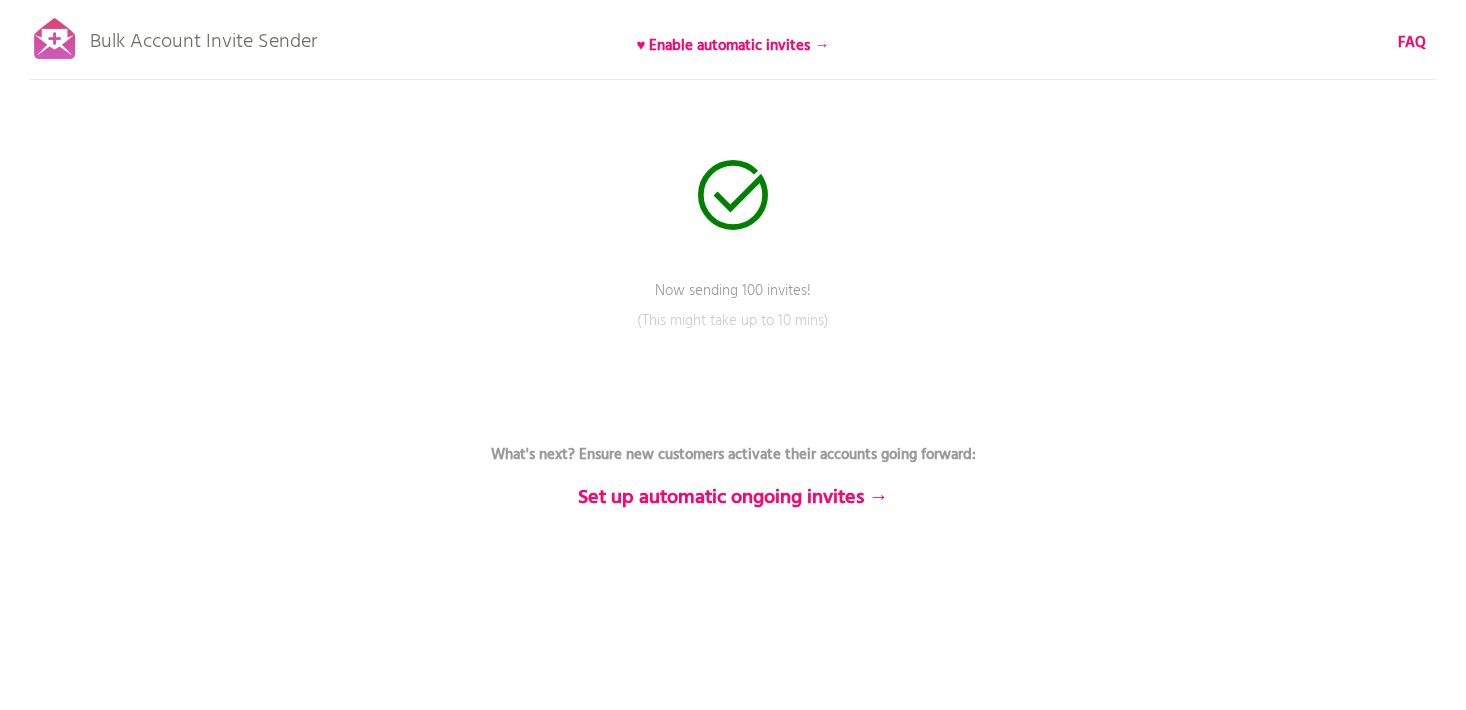 scroll, scrollTop: 0, scrollLeft: 0, axis: both 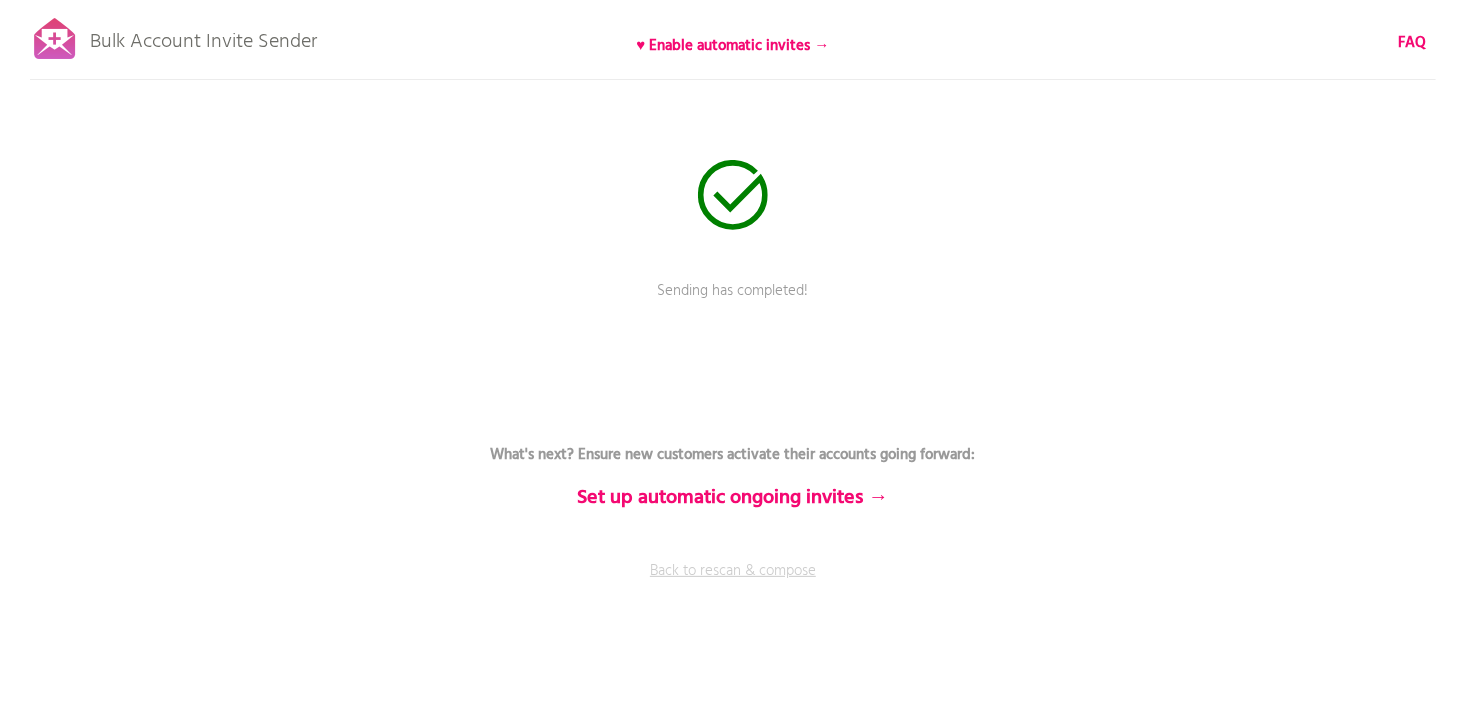 click on "Back to rescan & compose" at bounding box center (733, 585) 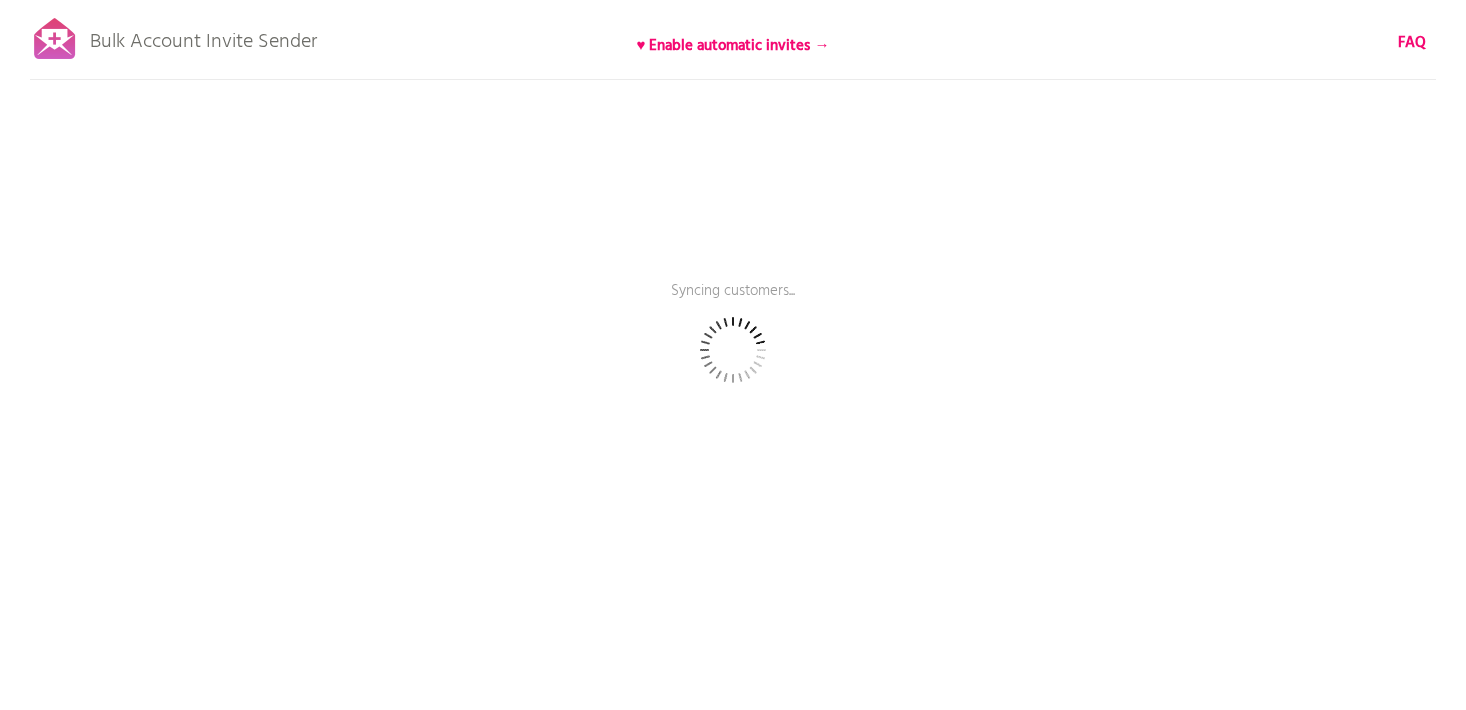 scroll, scrollTop: 0, scrollLeft: 0, axis: both 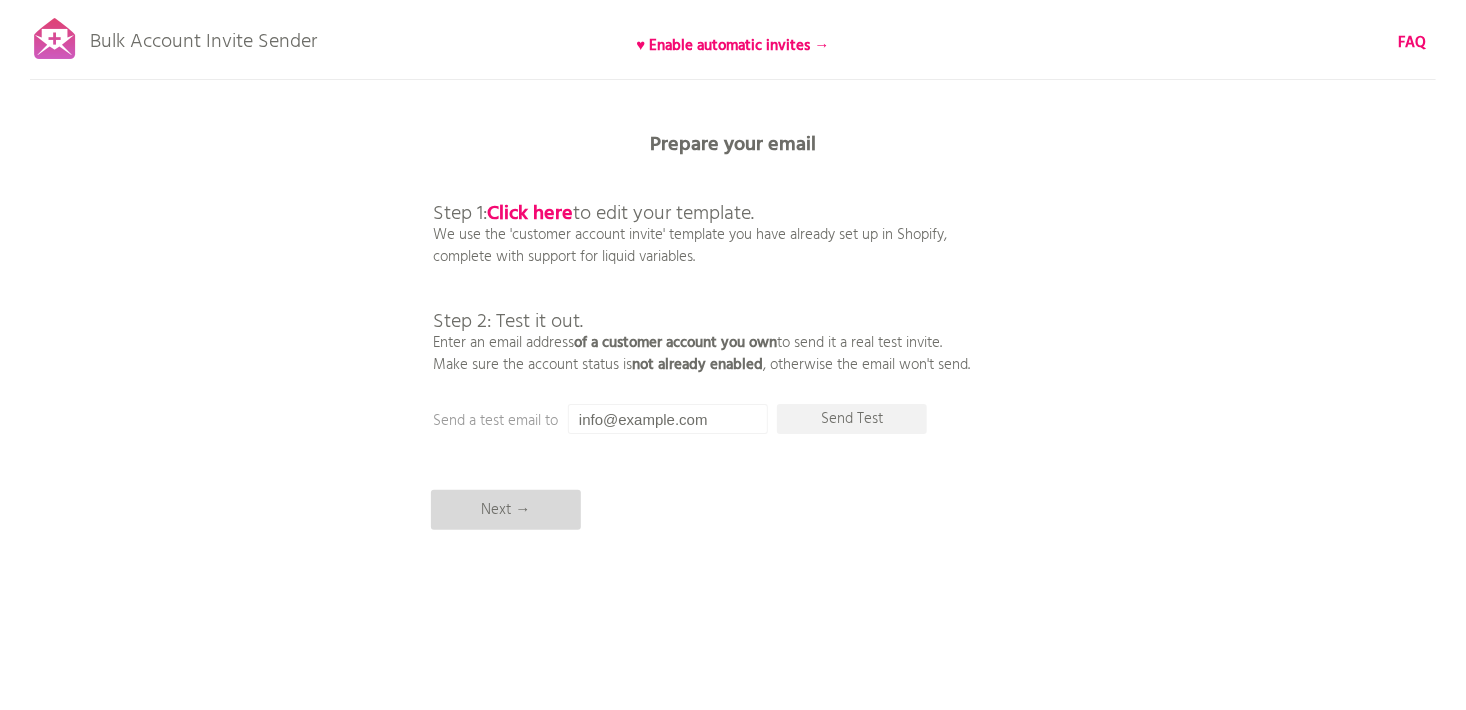 click on "Next →" at bounding box center [506, 510] 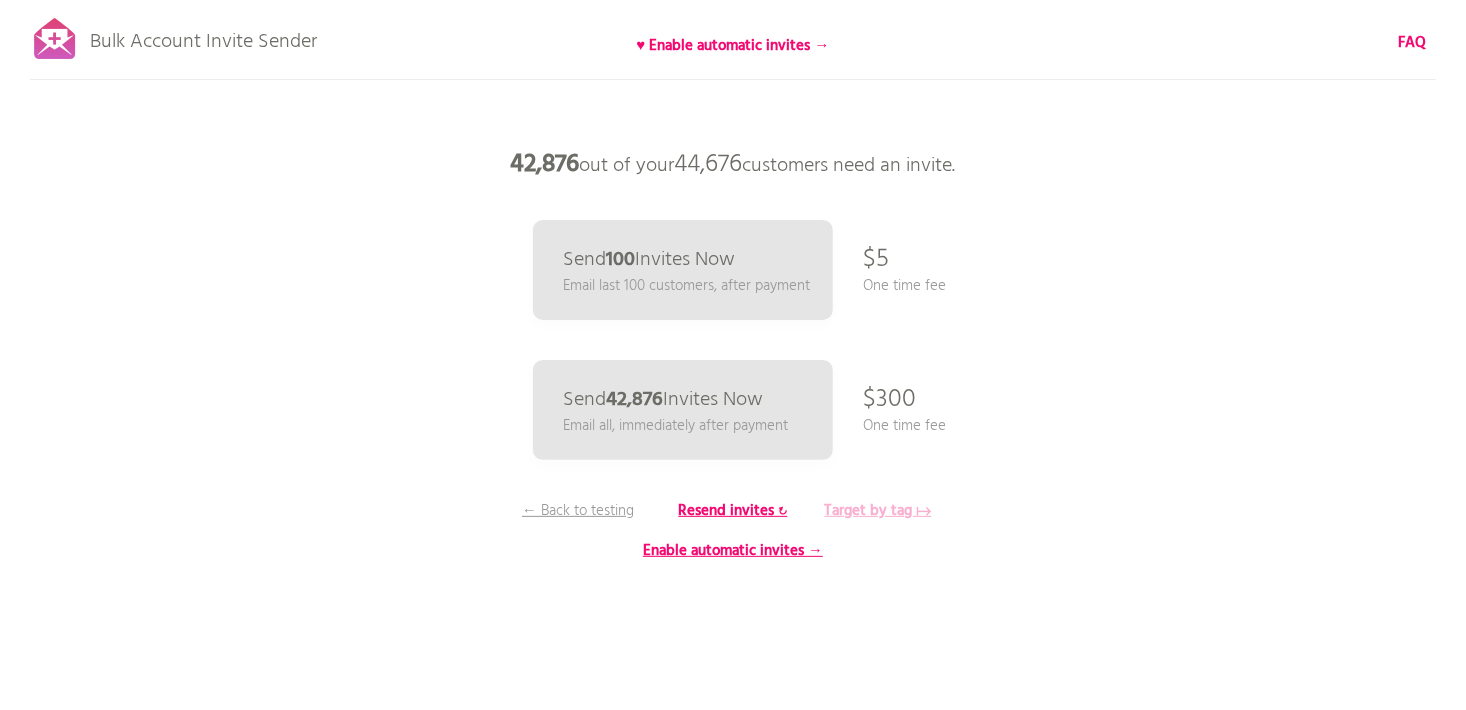 click on "Target by tag ↦" at bounding box center (878, 511) 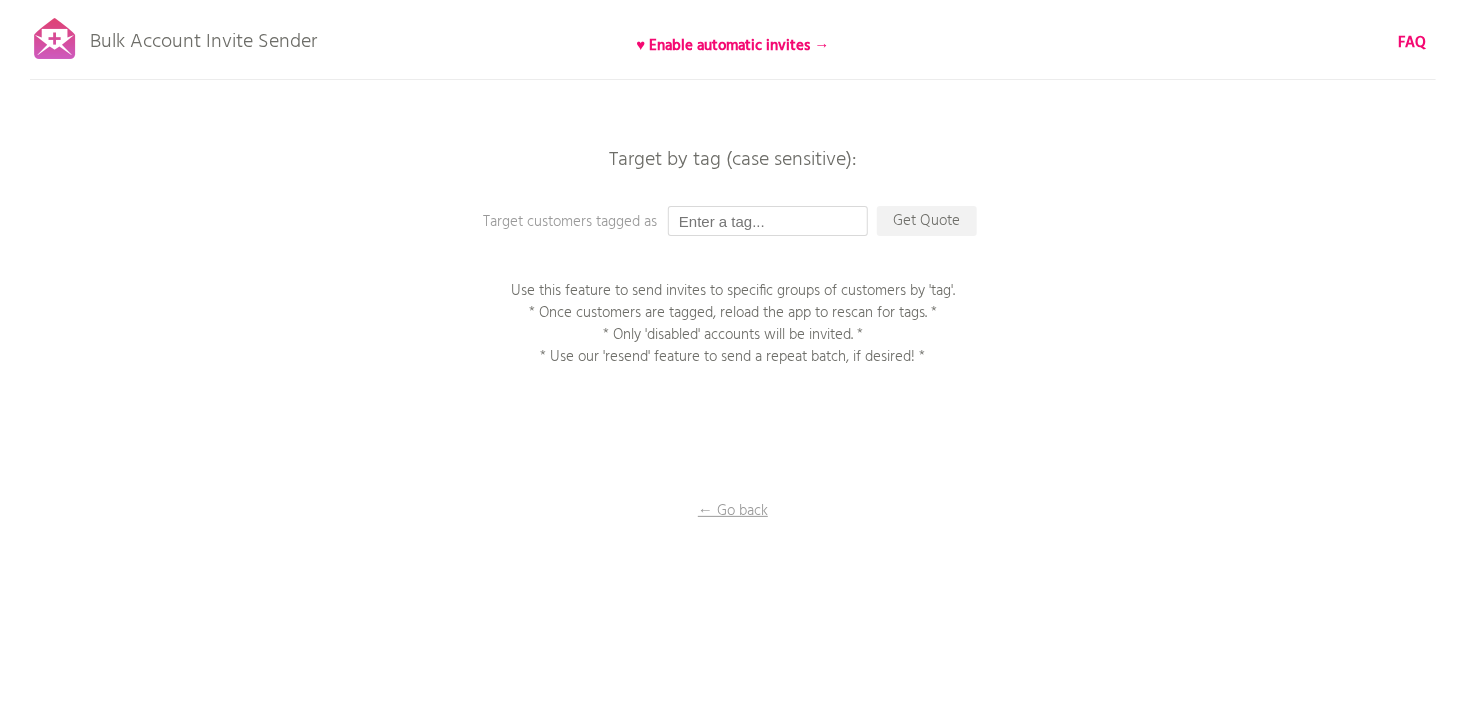 click at bounding box center [768, 221] 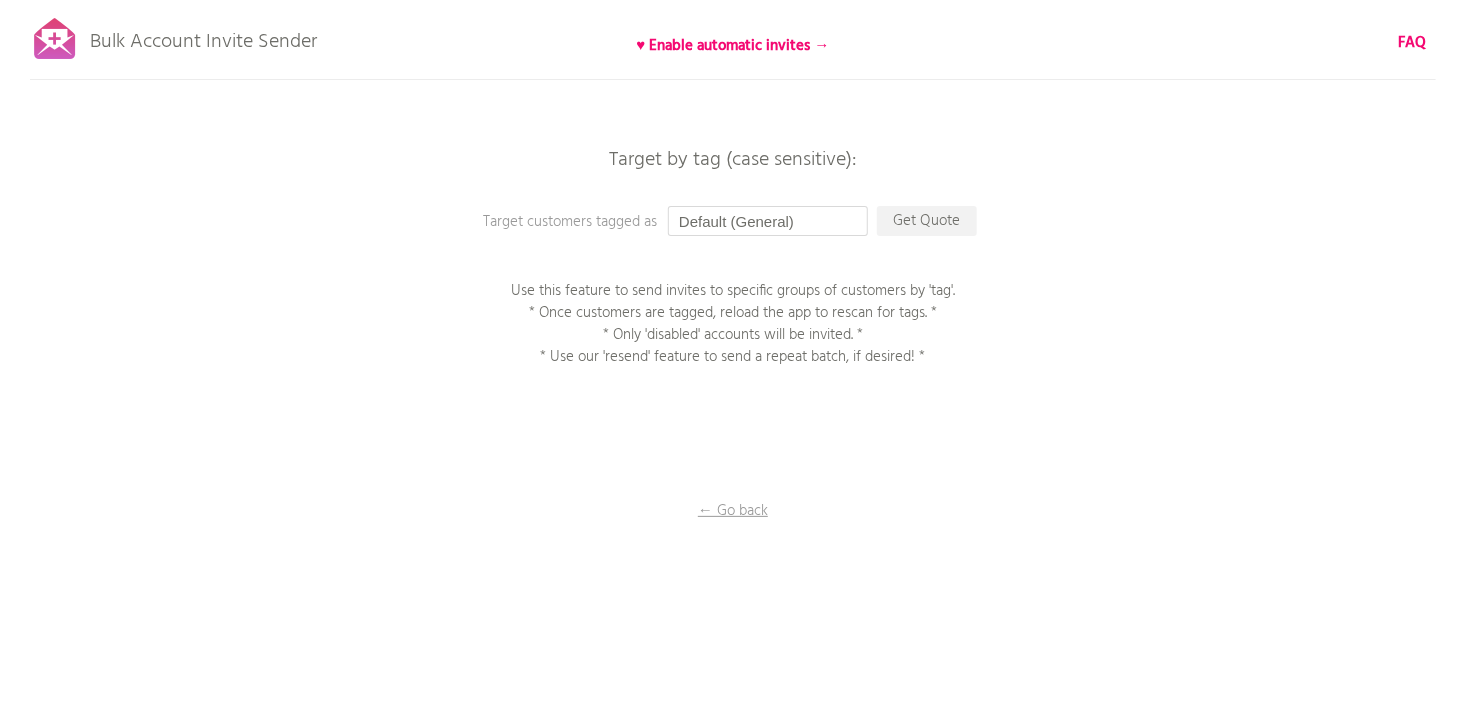 drag, startPoint x: 823, startPoint y: 217, endPoint x: 667, endPoint y: 207, distance: 156.32019 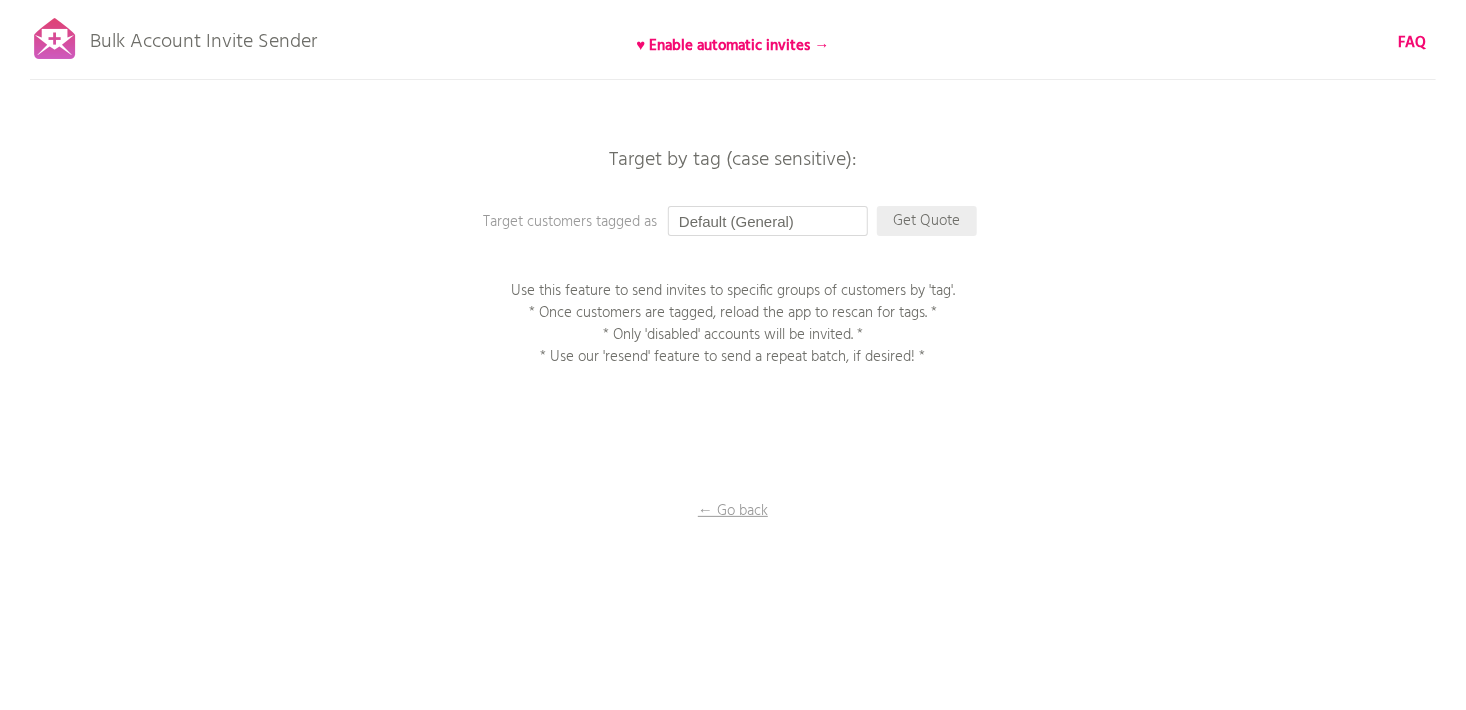 type on "Default (General)" 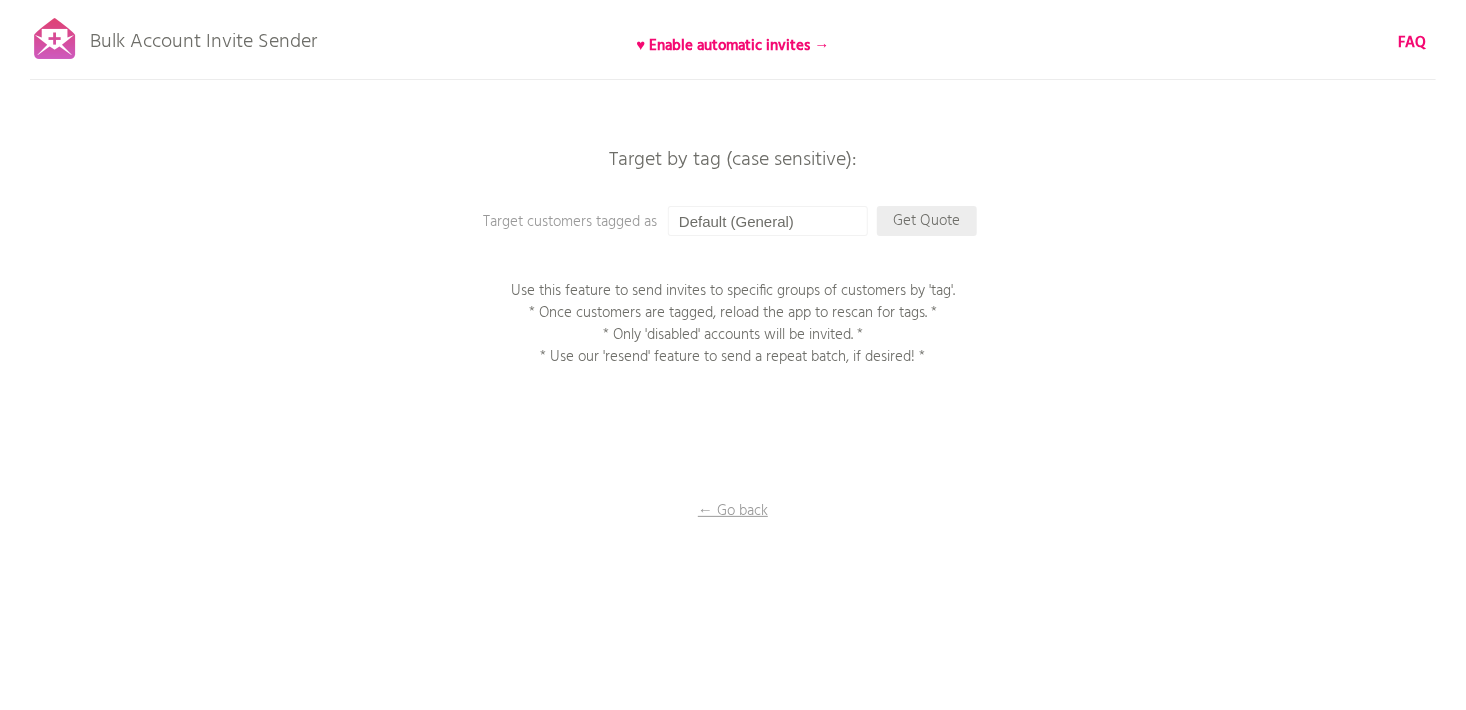 click on "Get Quote" at bounding box center (927, 221) 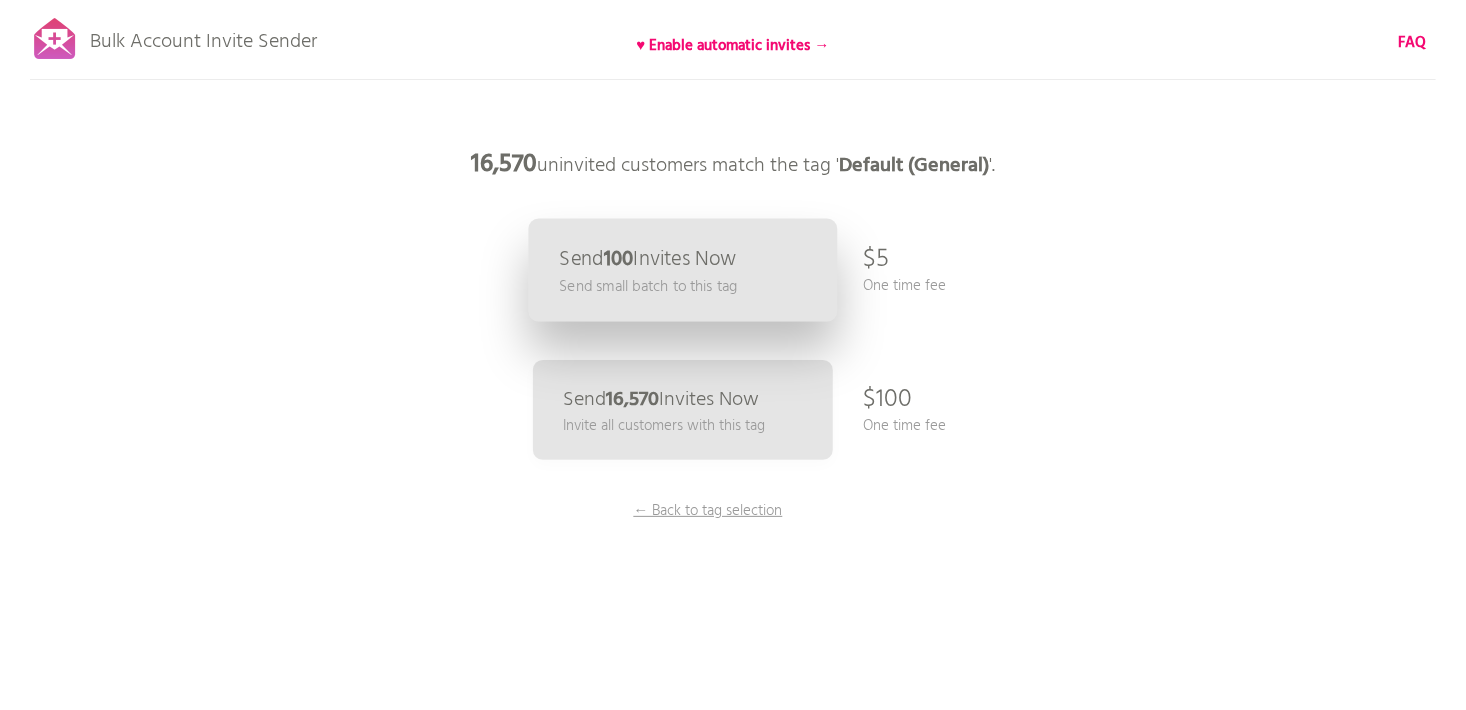 click on "Send  100  Invites Now" at bounding box center [647, 259] 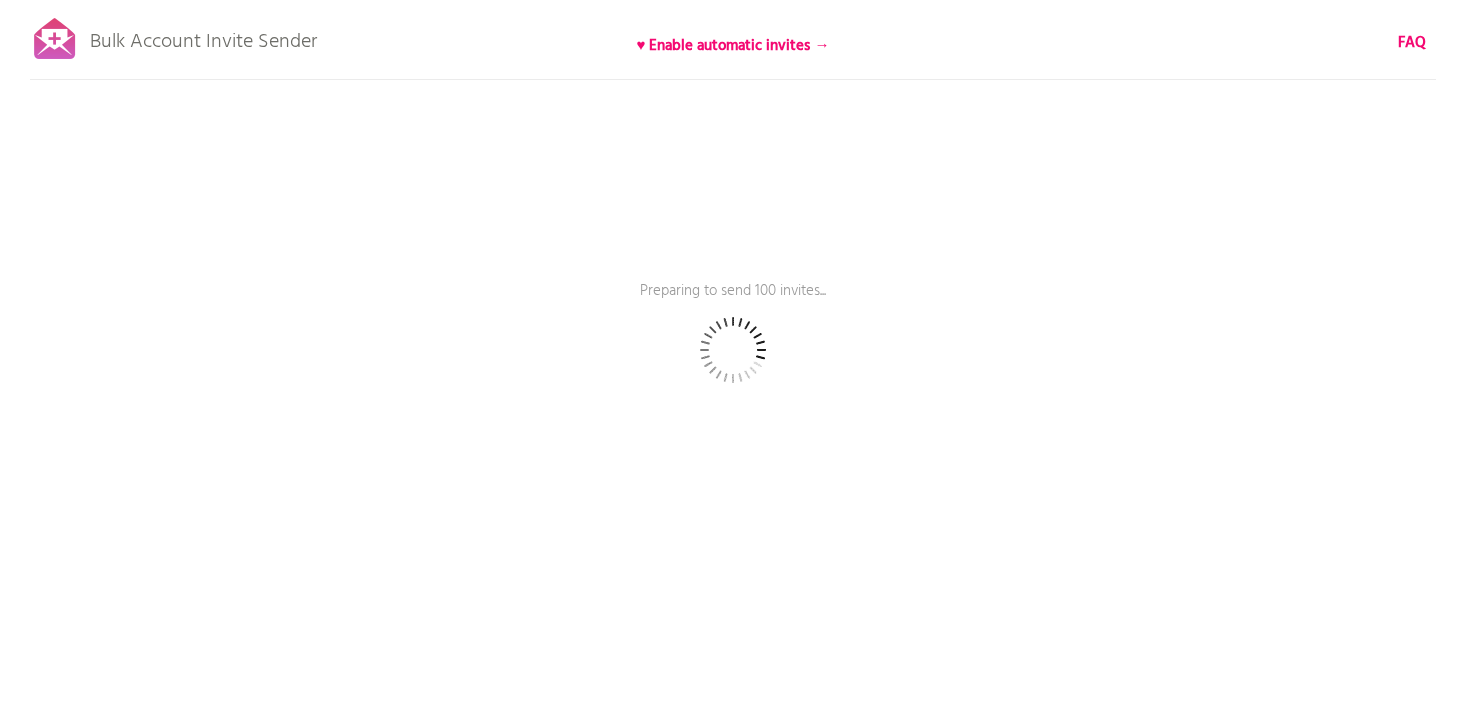 scroll, scrollTop: 0, scrollLeft: 0, axis: both 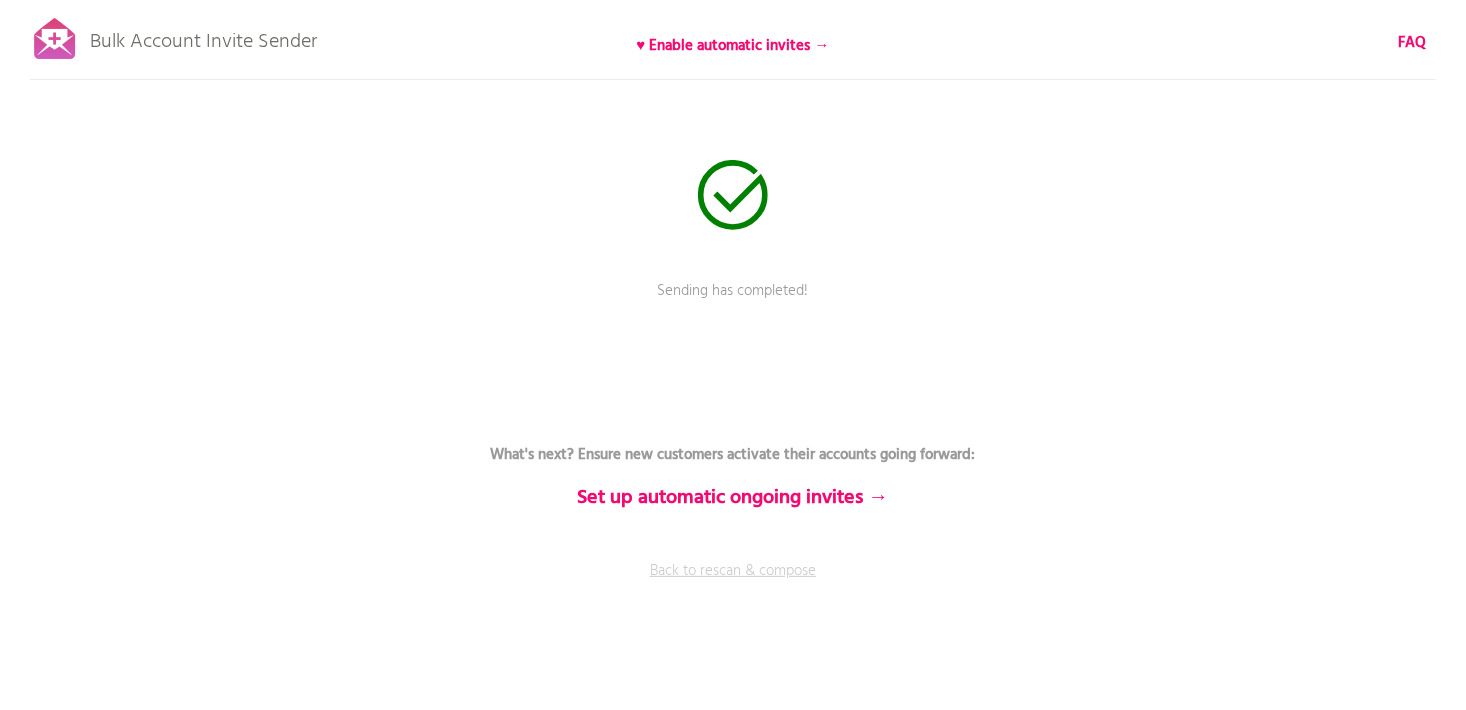 click on "Back to rescan & compose" at bounding box center [733, 585] 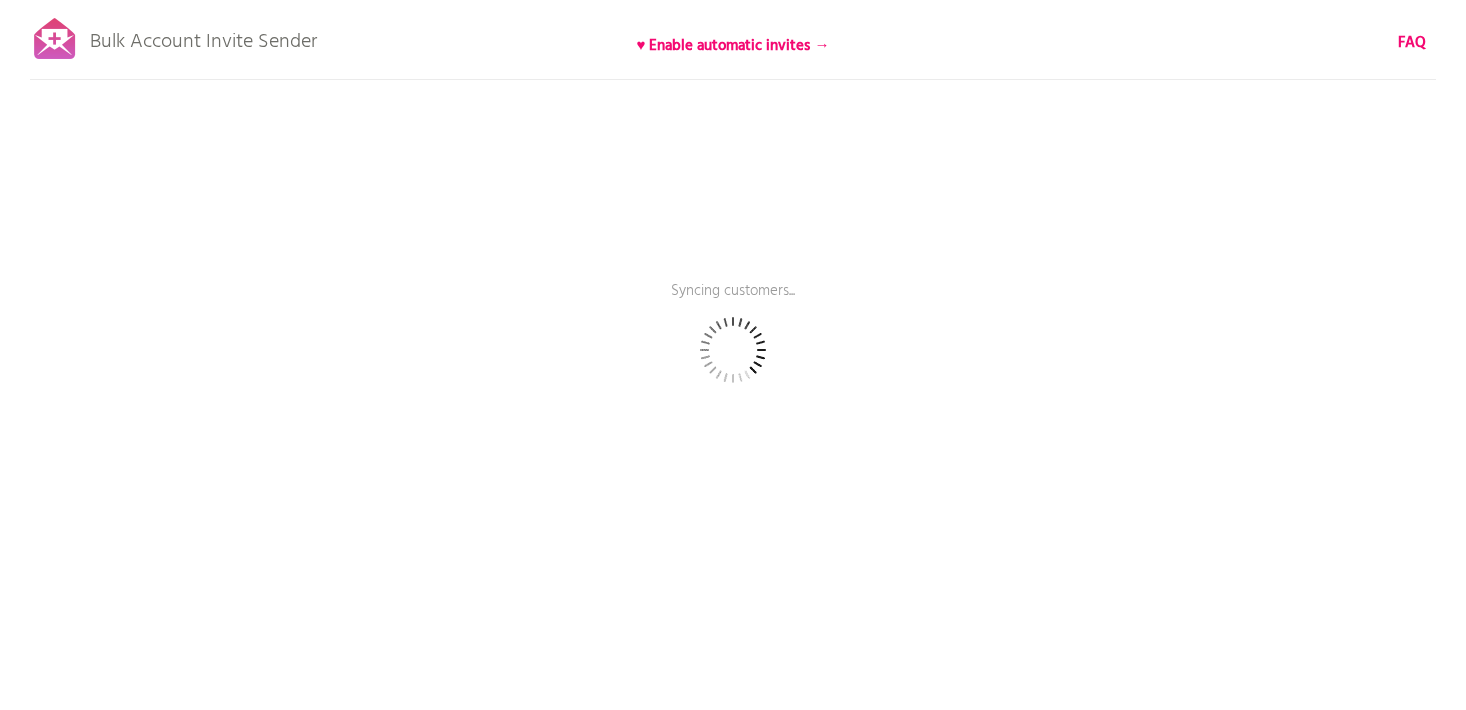 scroll, scrollTop: 0, scrollLeft: 0, axis: both 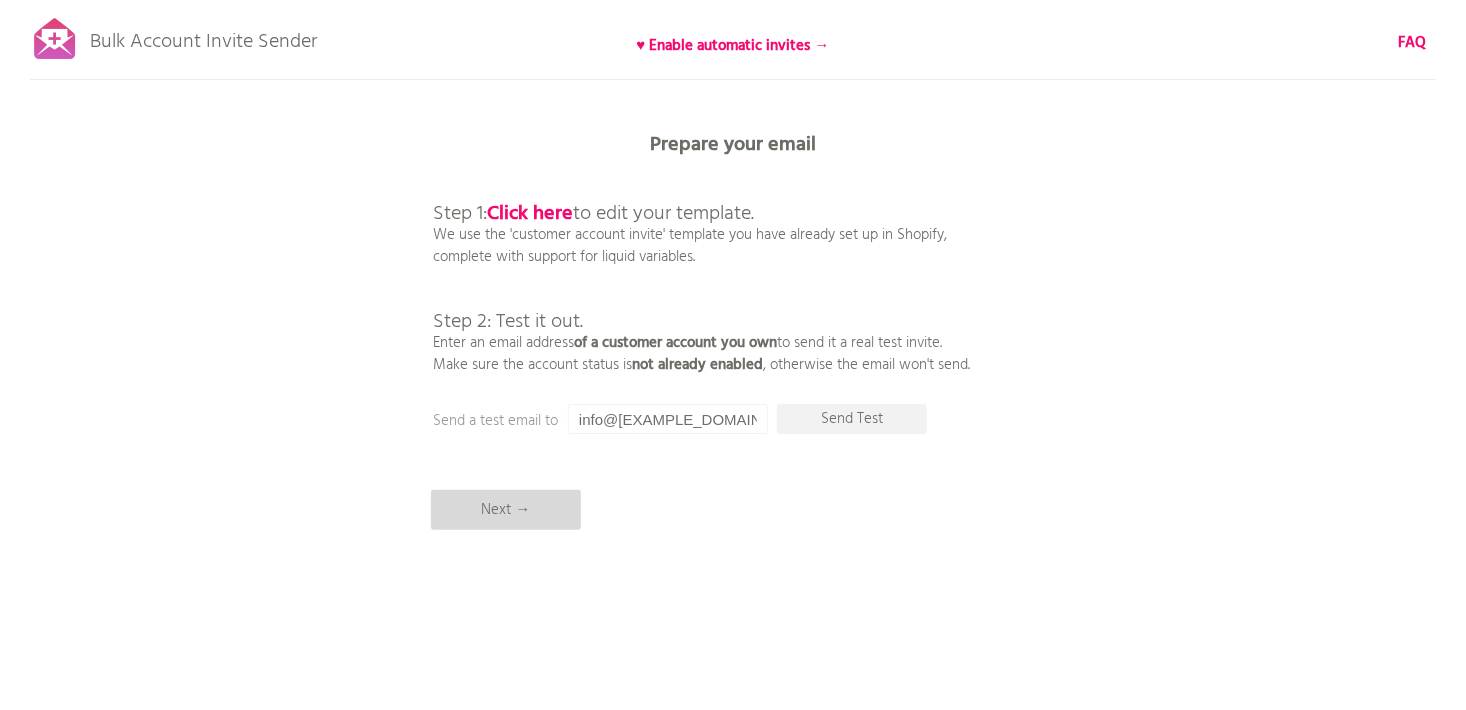 click on "Next →" at bounding box center (506, 510) 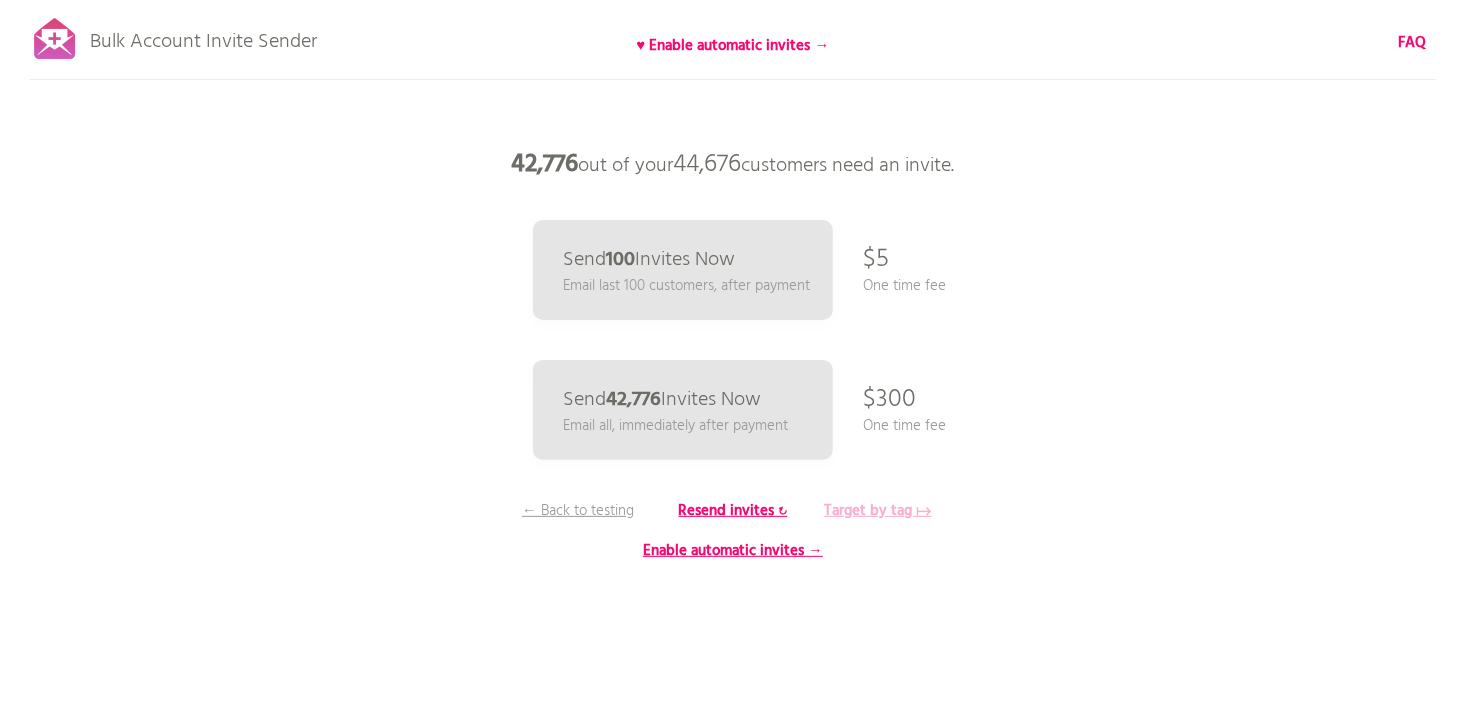 click on "Target by tag ↦" at bounding box center [878, 511] 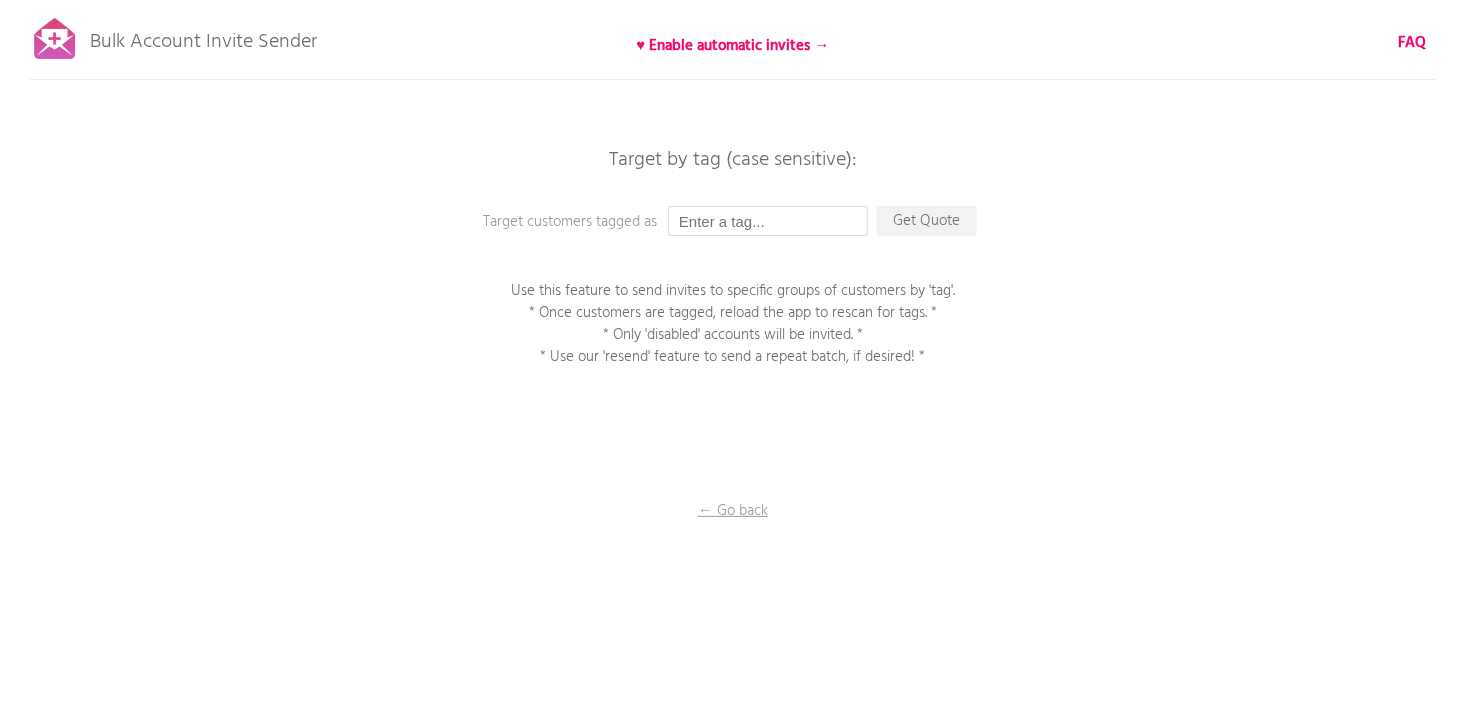 click at bounding box center (768, 221) 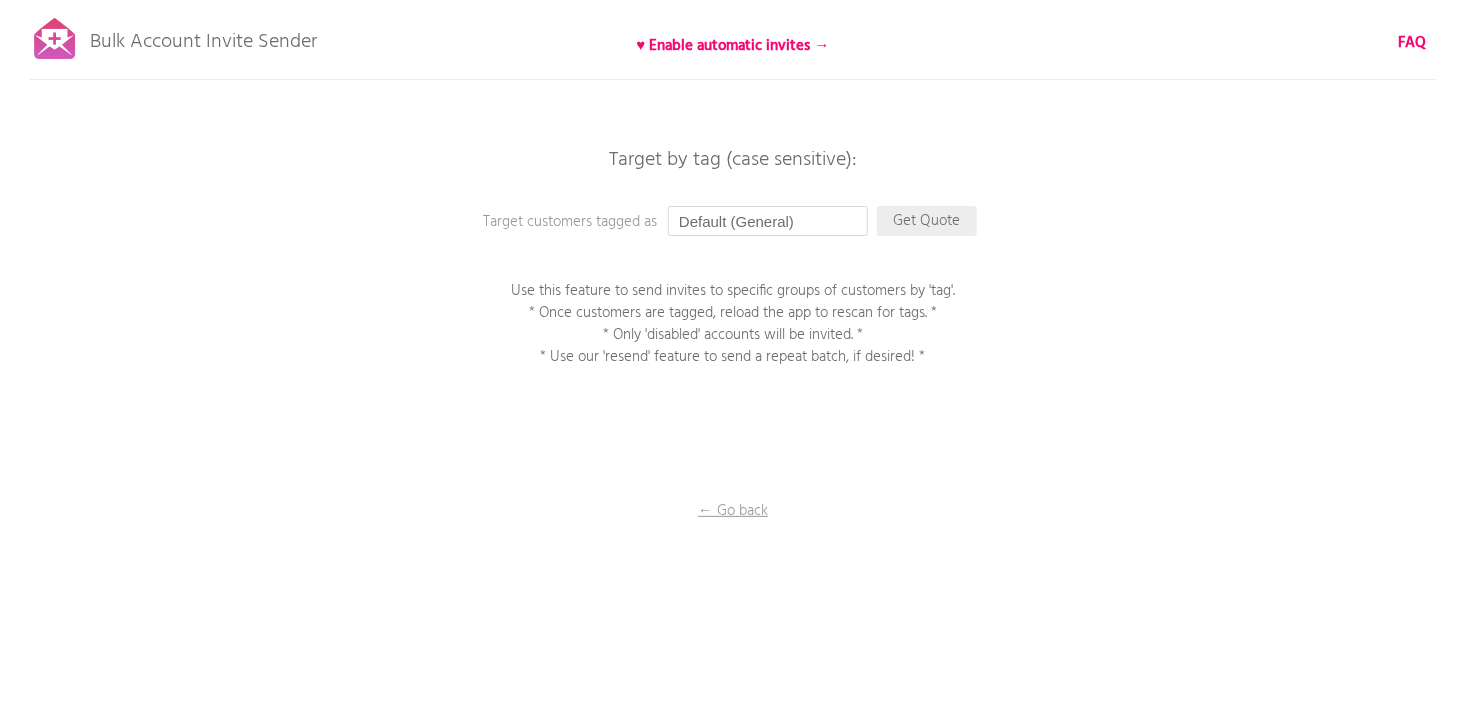 type on "Default (General)" 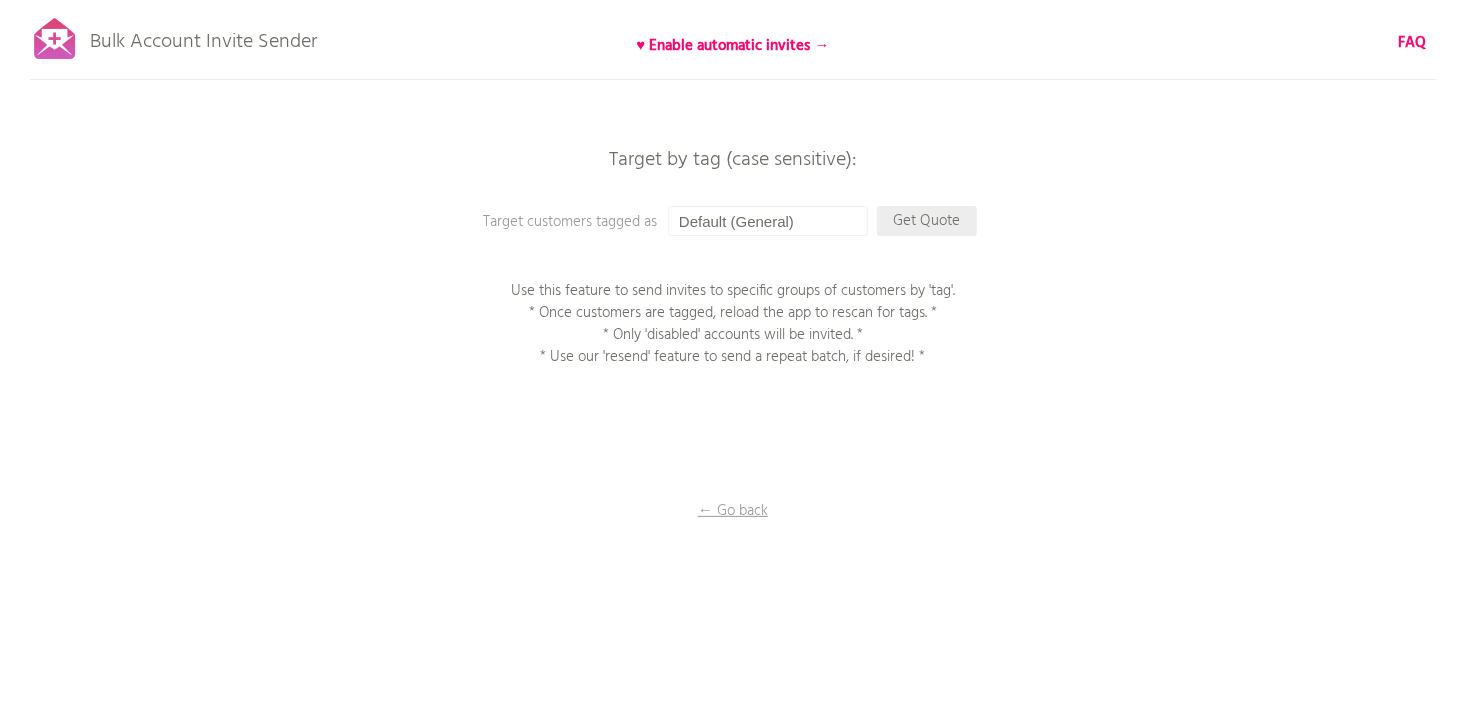 click on "Get Quote" at bounding box center [927, 221] 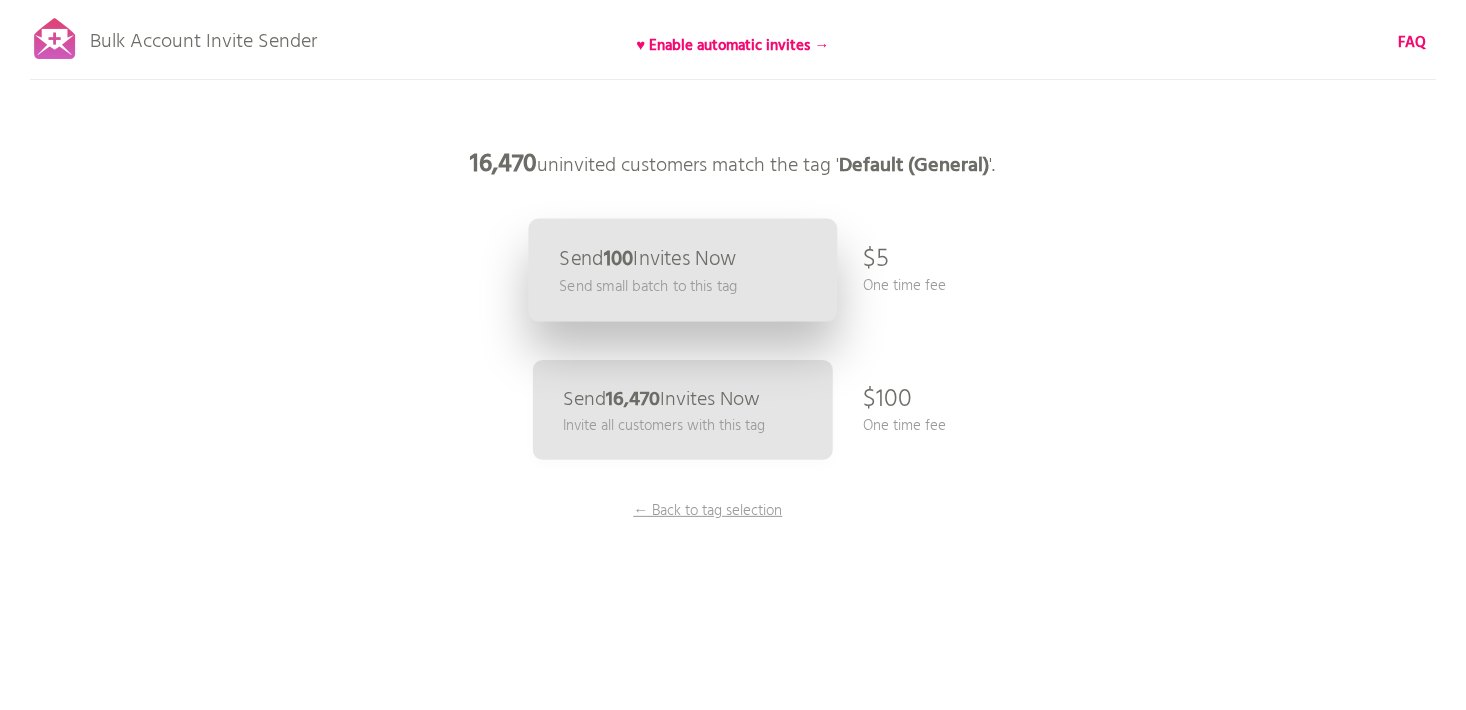 click on "Send small batch to this tag" at bounding box center (648, 286) 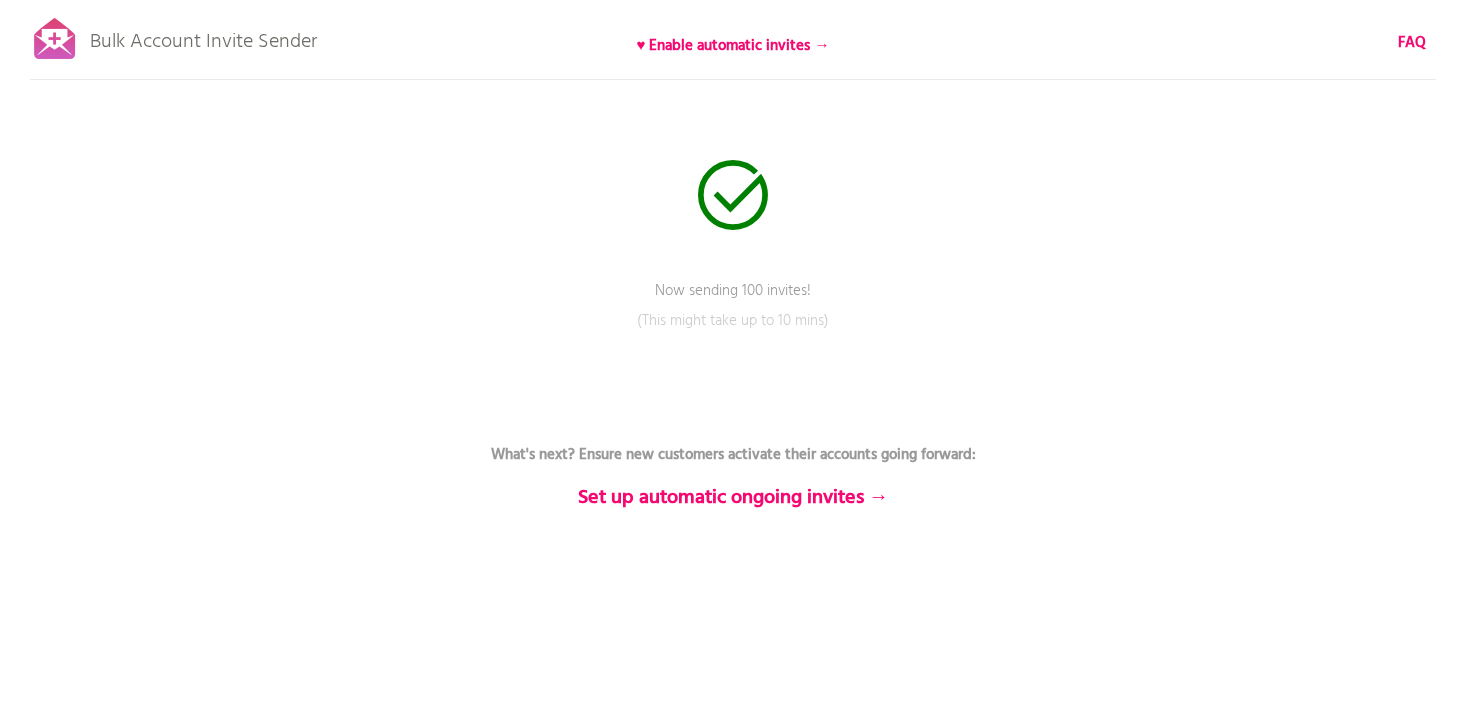 scroll, scrollTop: 0, scrollLeft: 0, axis: both 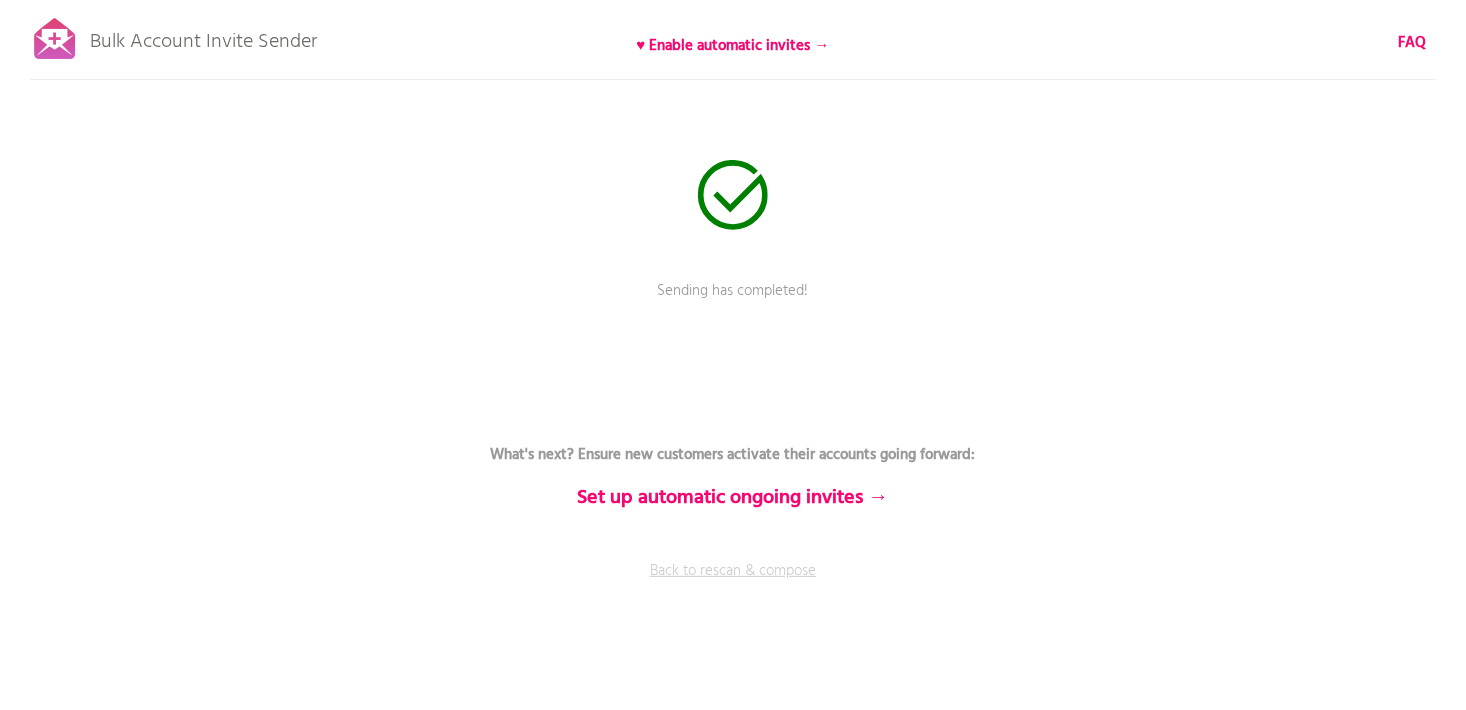 click on "Back to rescan & compose" at bounding box center [733, 585] 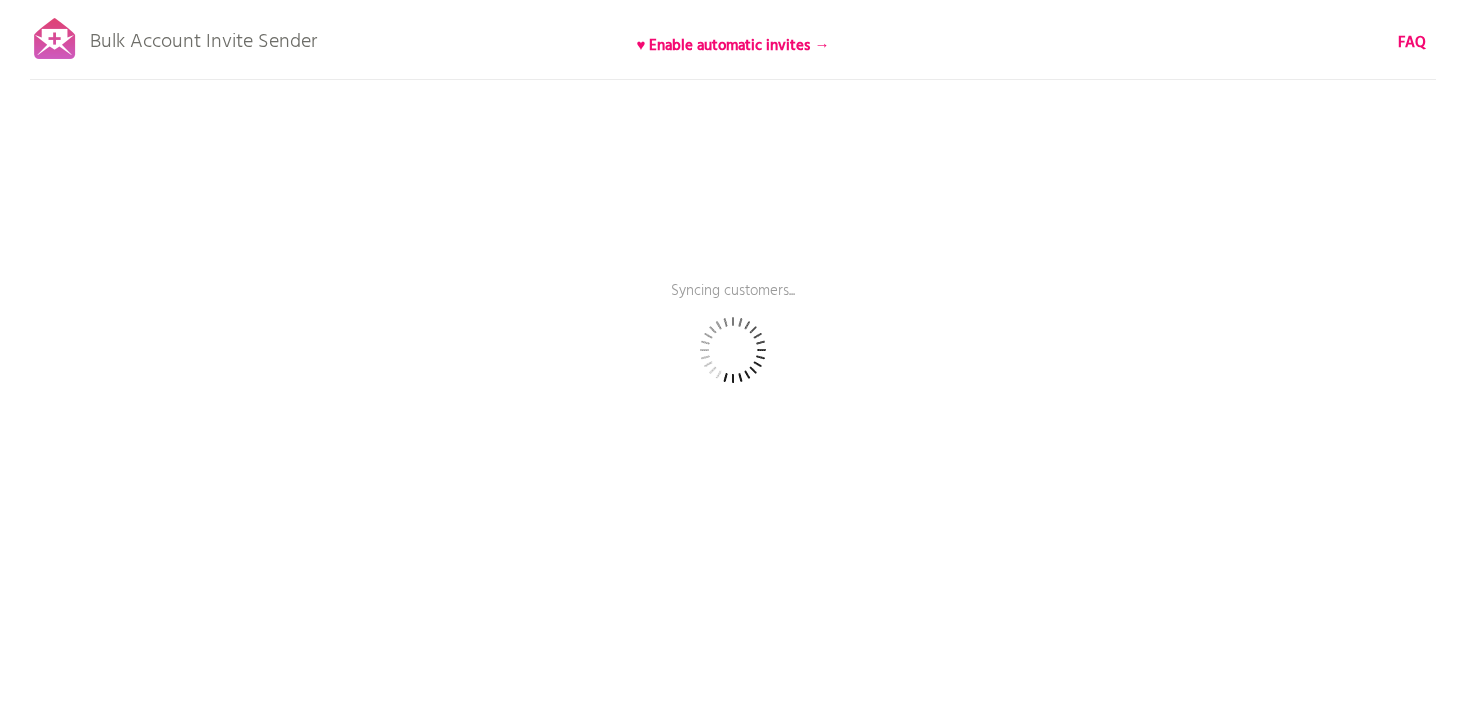 scroll, scrollTop: 0, scrollLeft: 0, axis: both 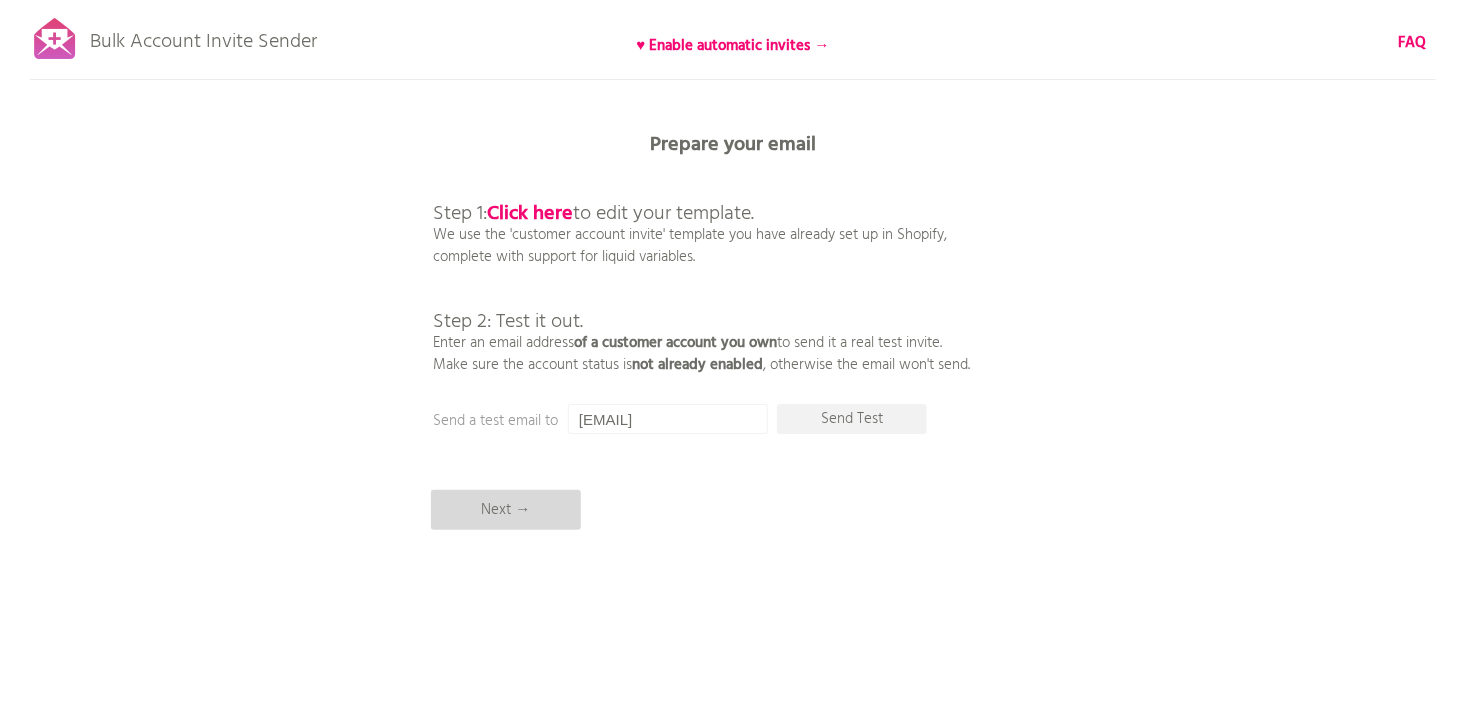 click on "Next →" at bounding box center [506, 510] 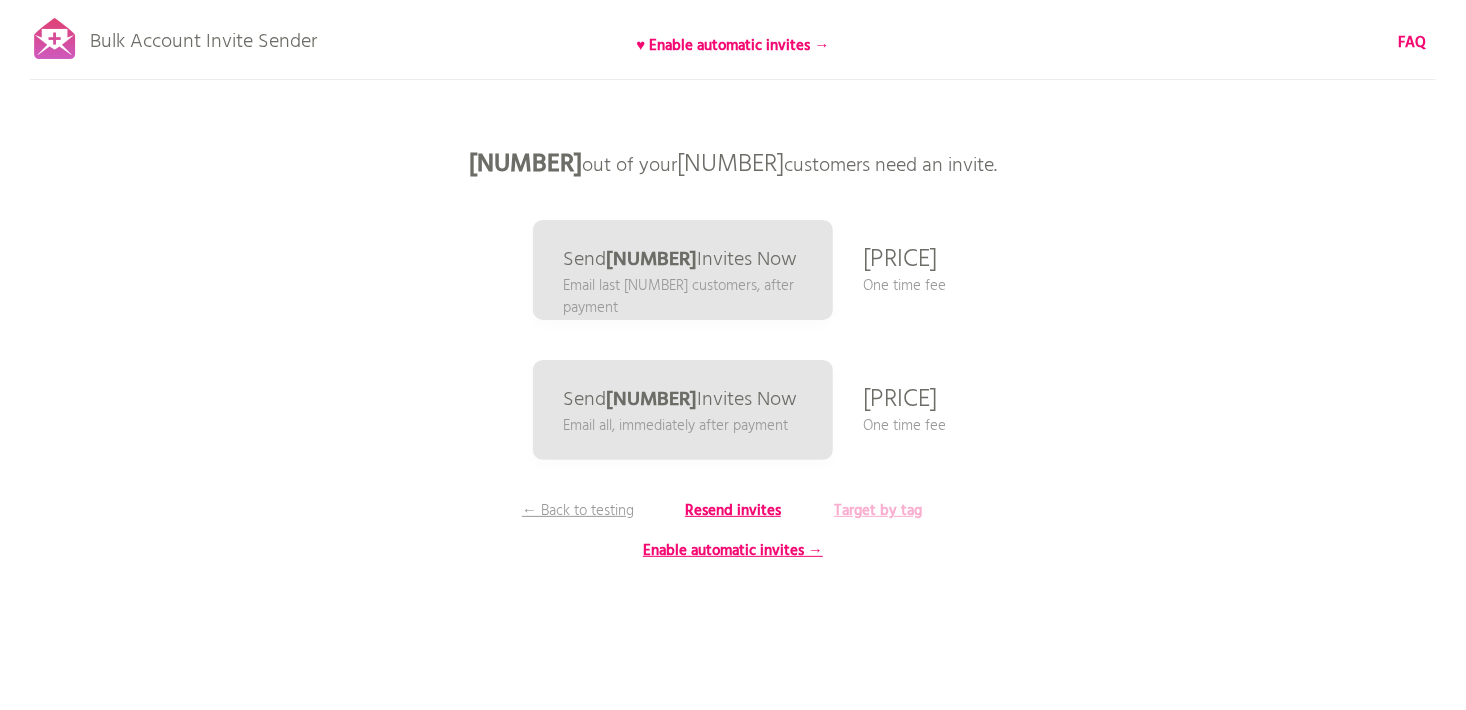 click on "Target by tag" at bounding box center (878, 511) 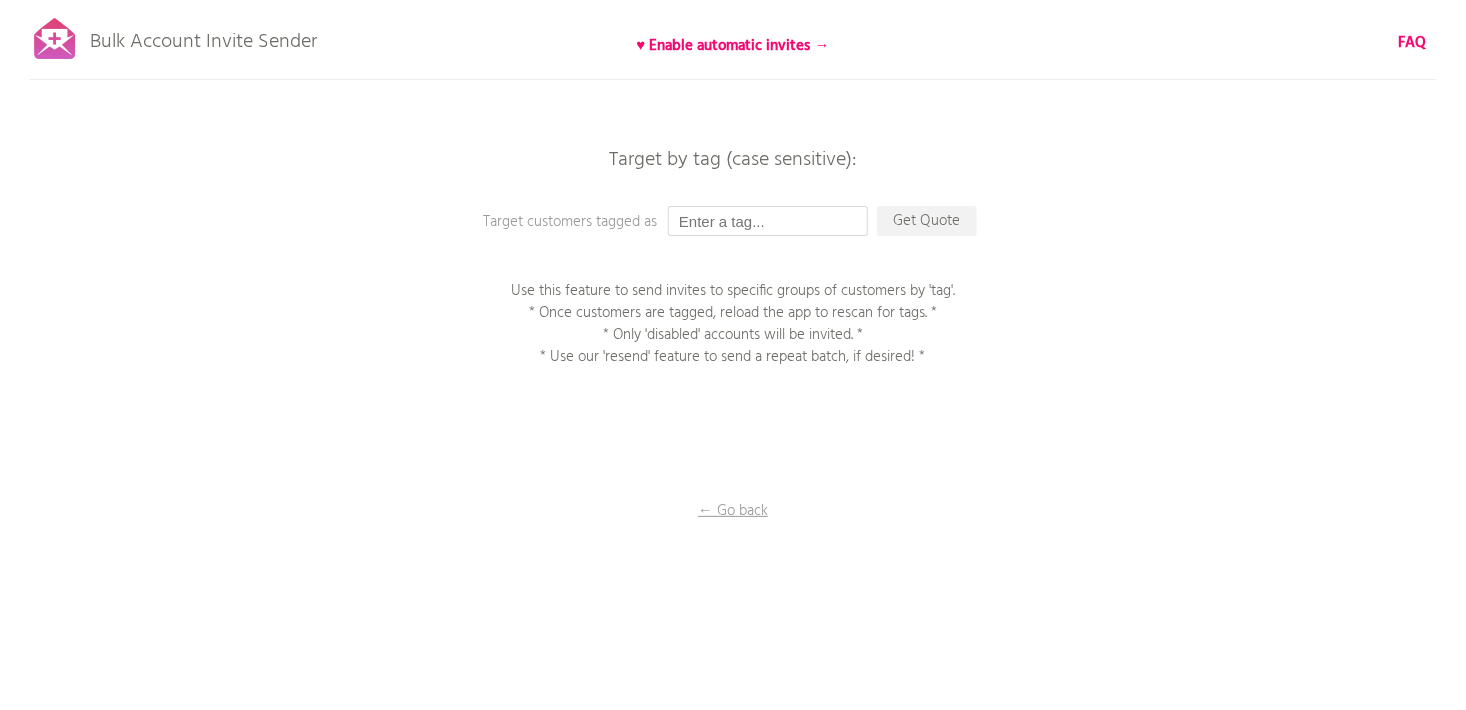click at bounding box center [768, 221] 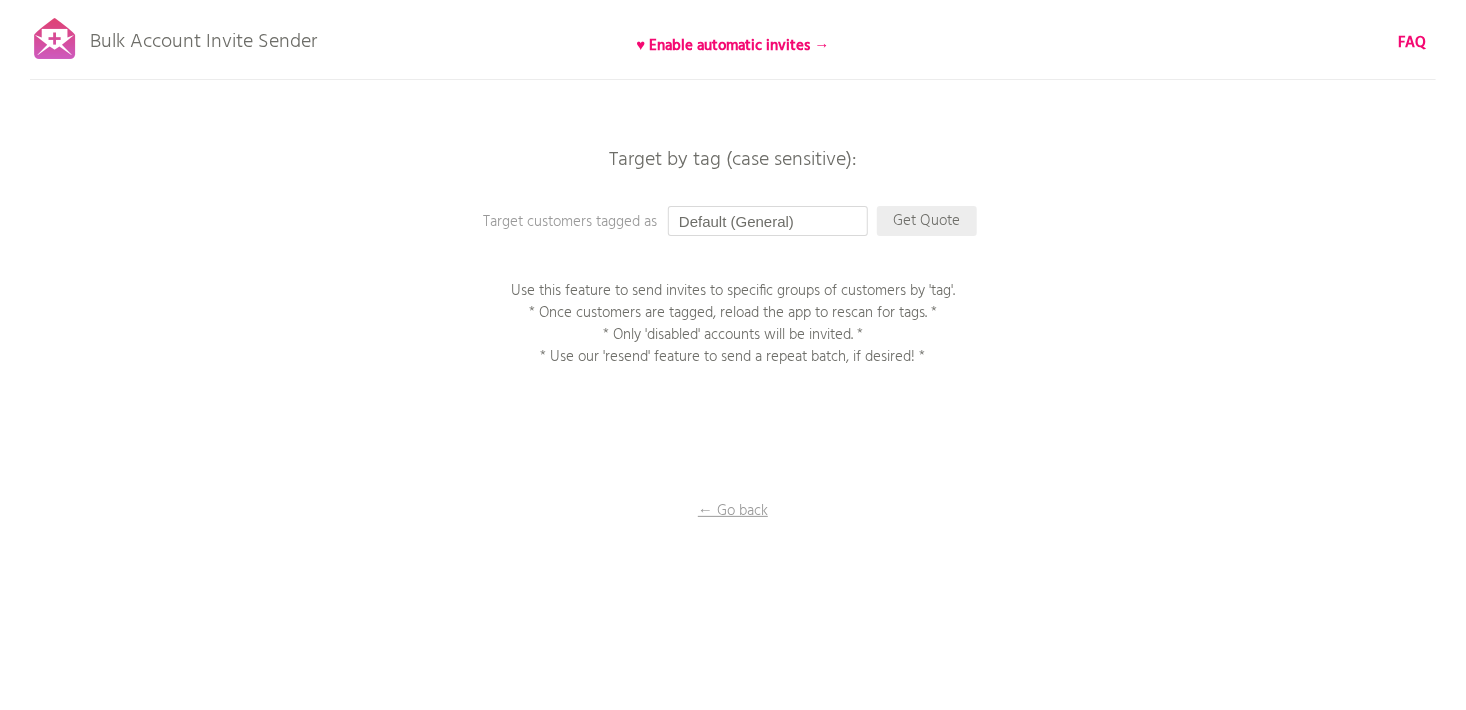 type on "Default (General)" 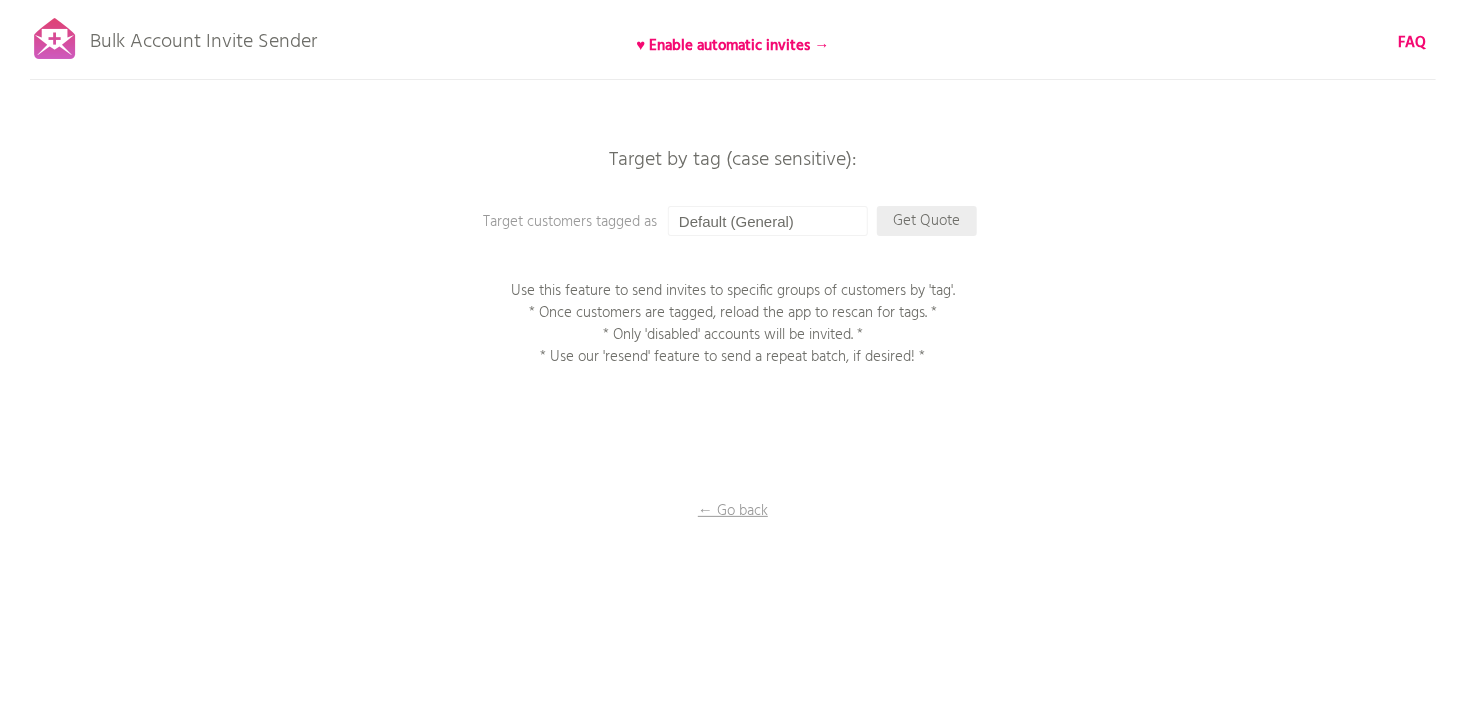 click on "Get Quote" at bounding box center [927, 221] 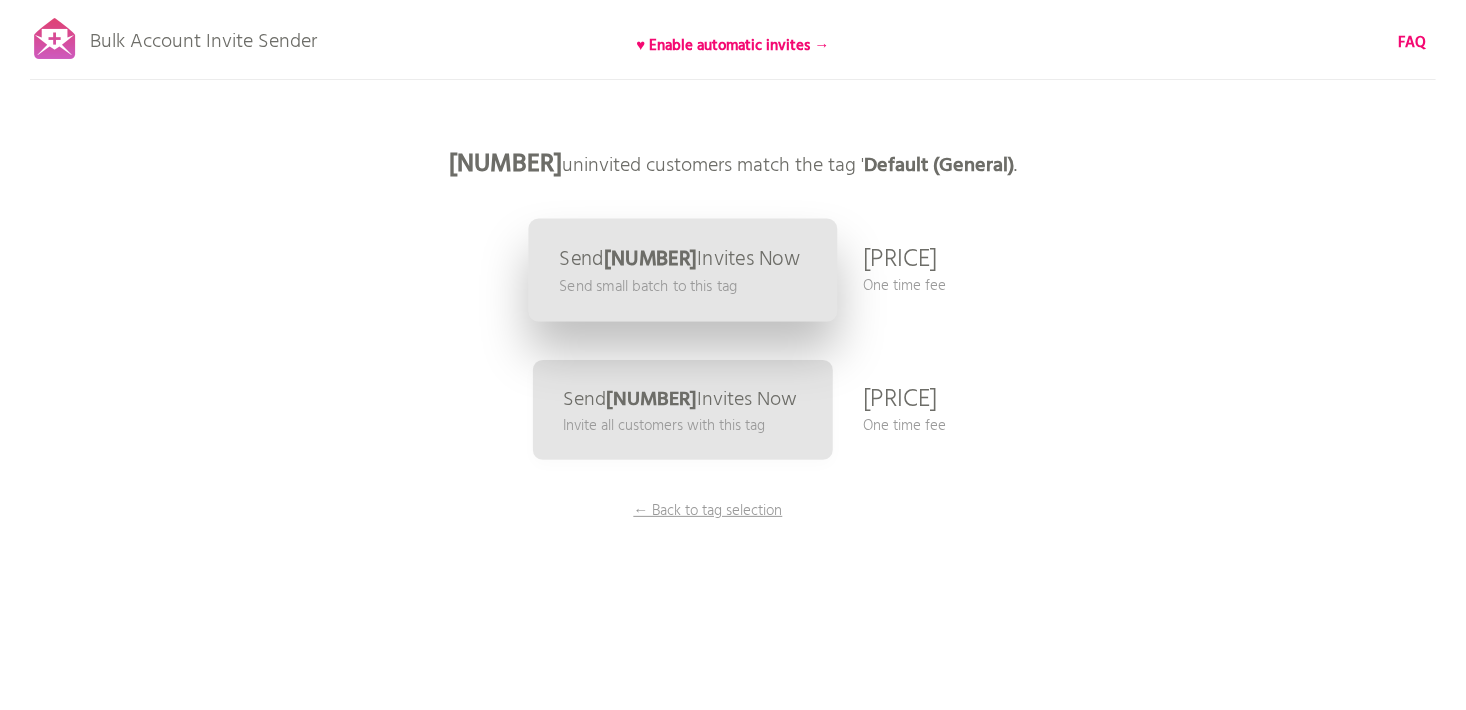 click on "Send small batch to this tag" at bounding box center [648, 286] 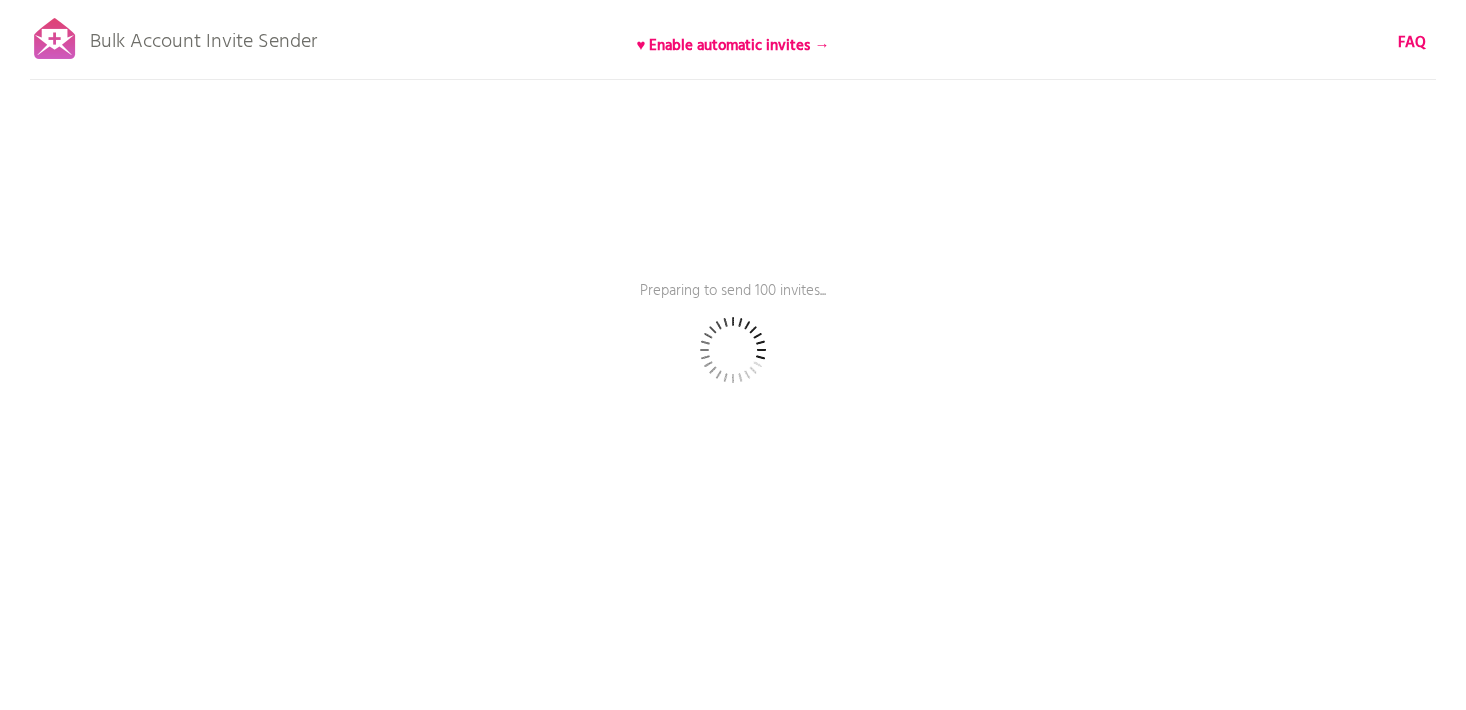 scroll, scrollTop: 0, scrollLeft: 0, axis: both 